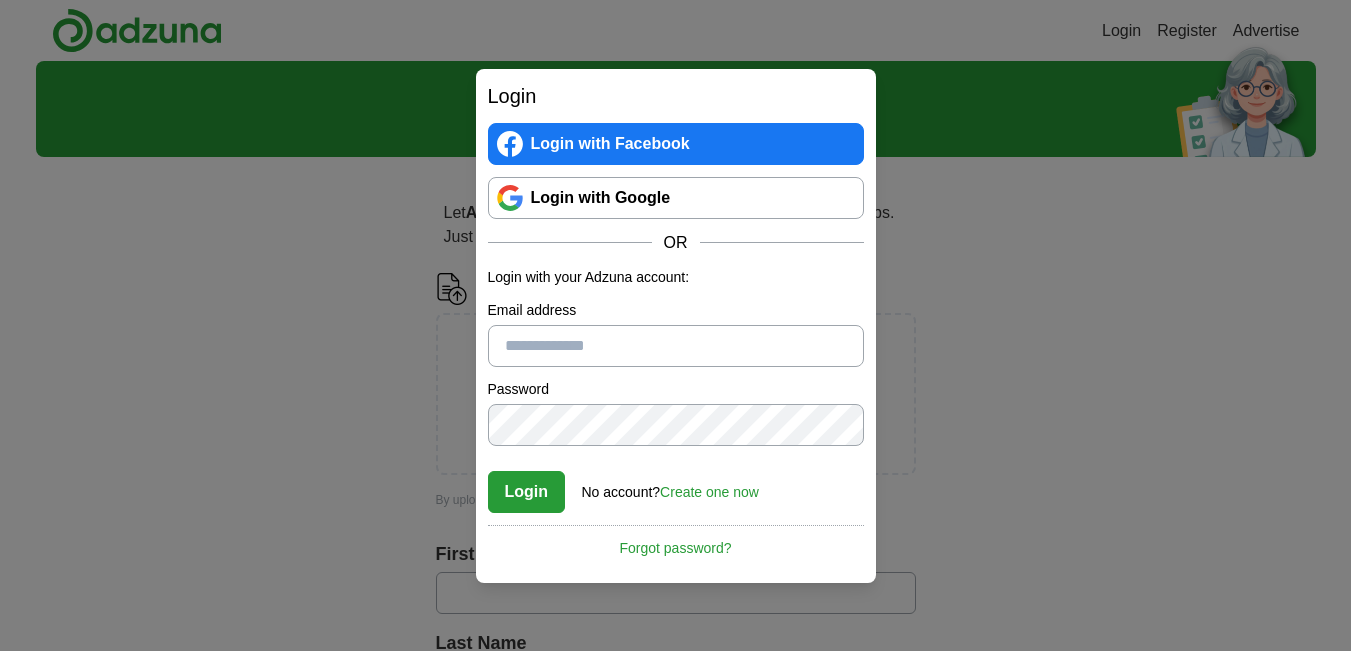 scroll, scrollTop: 0, scrollLeft: 0, axis: both 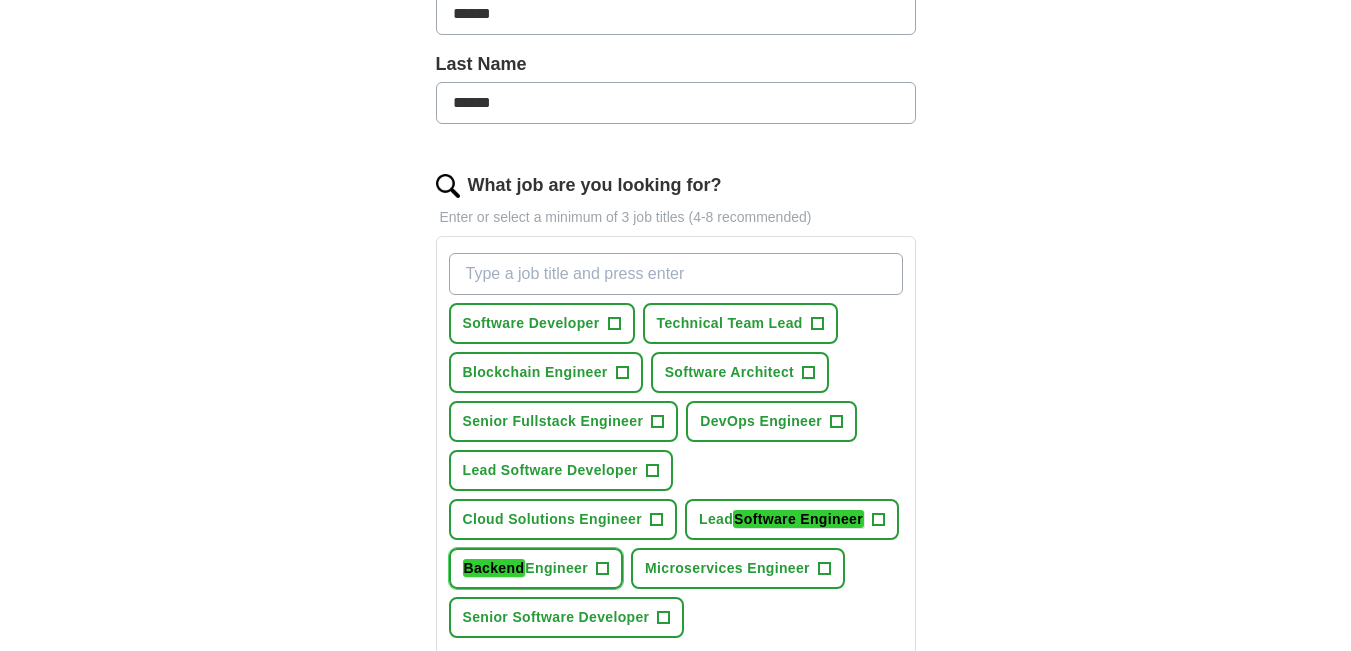 click on "Backend" 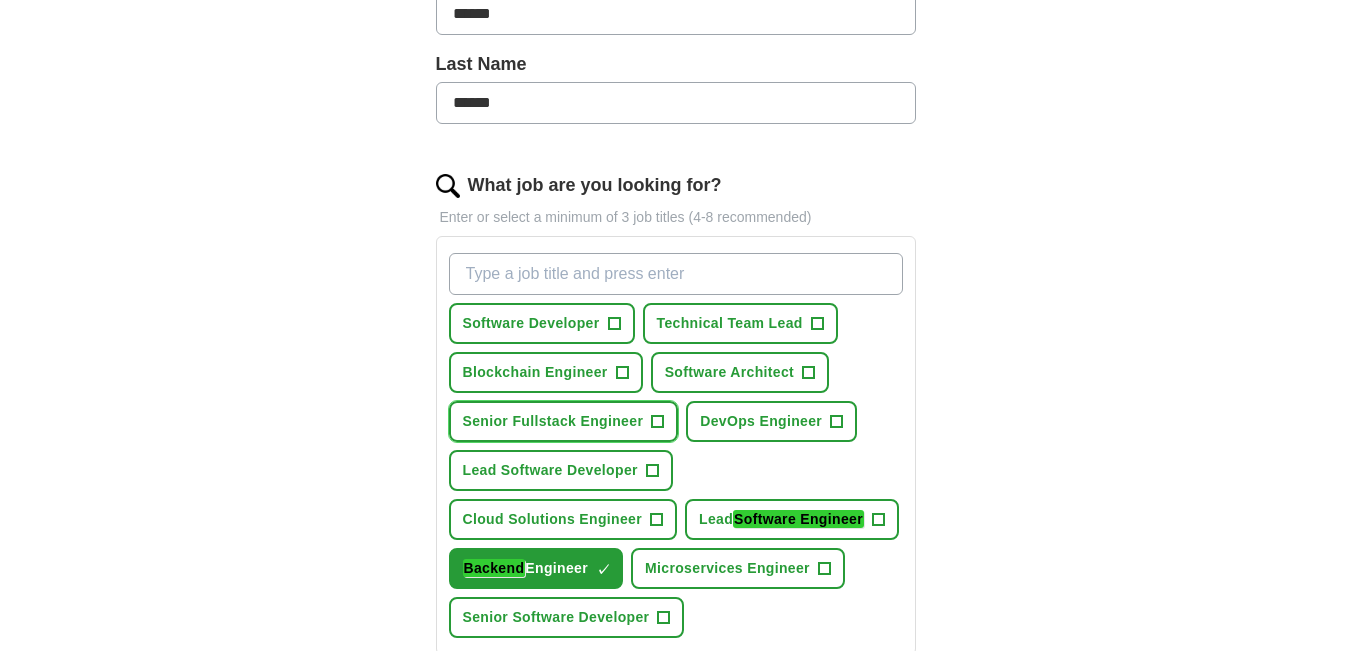 click on "Senior Fullstack Engineer" at bounding box center [553, 421] 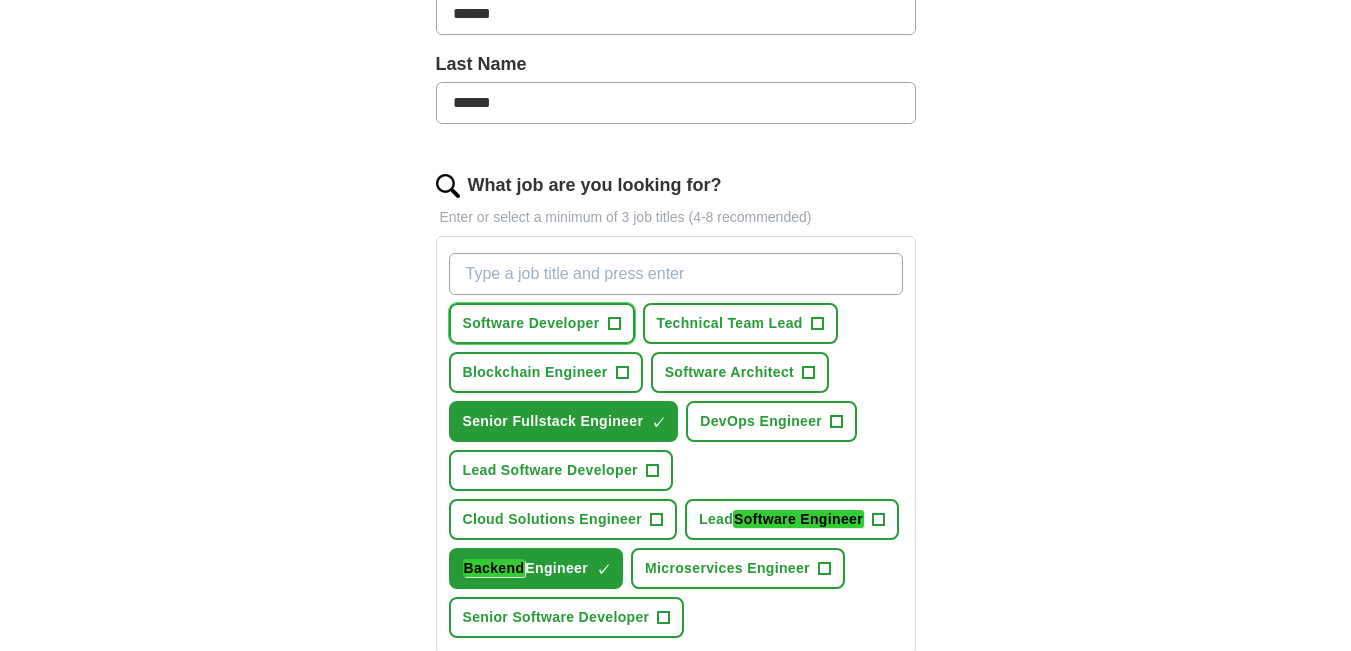 click on "Software Developer" at bounding box center (531, 323) 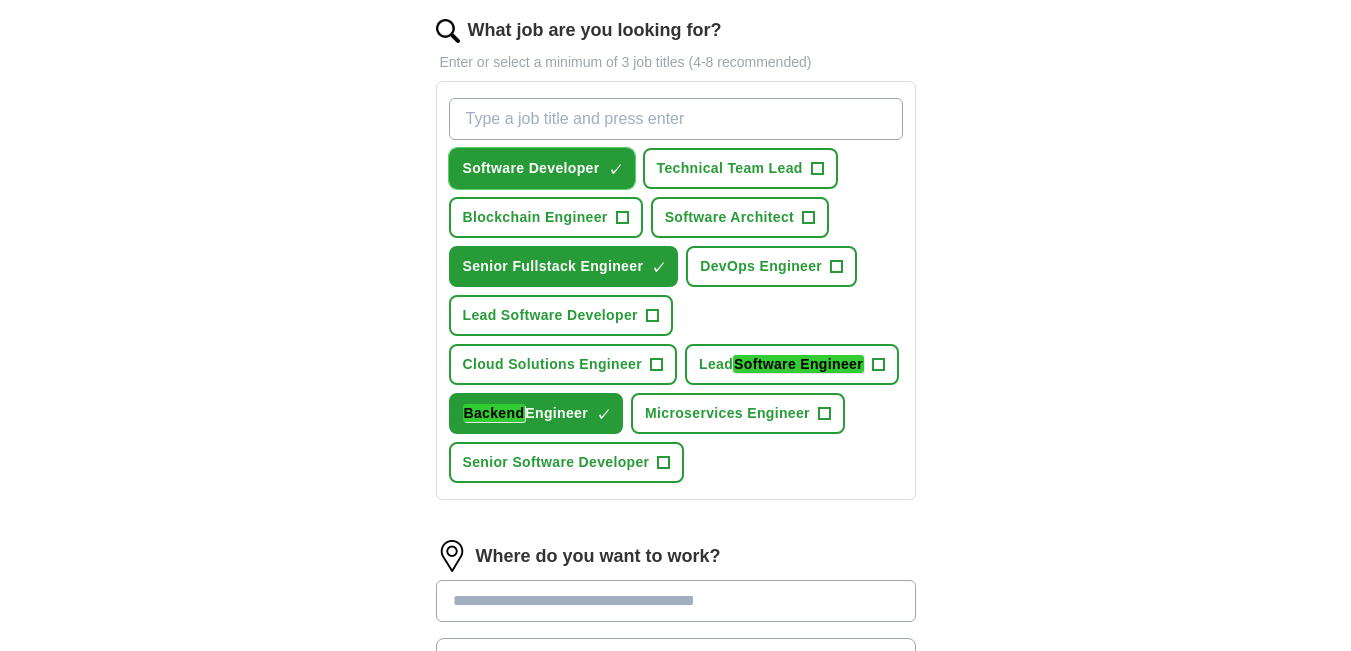 scroll, scrollTop: 700, scrollLeft: 0, axis: vertical 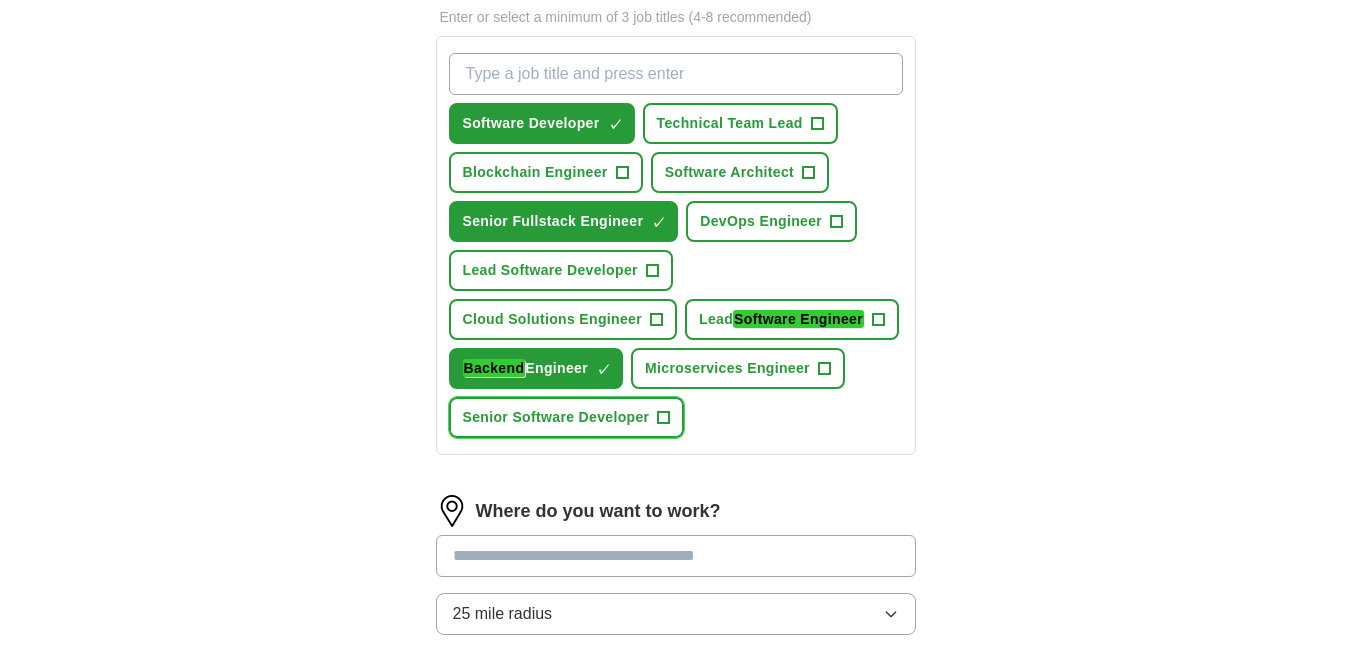 click on "Senior Software Developer" at bounding box center (556, 417) 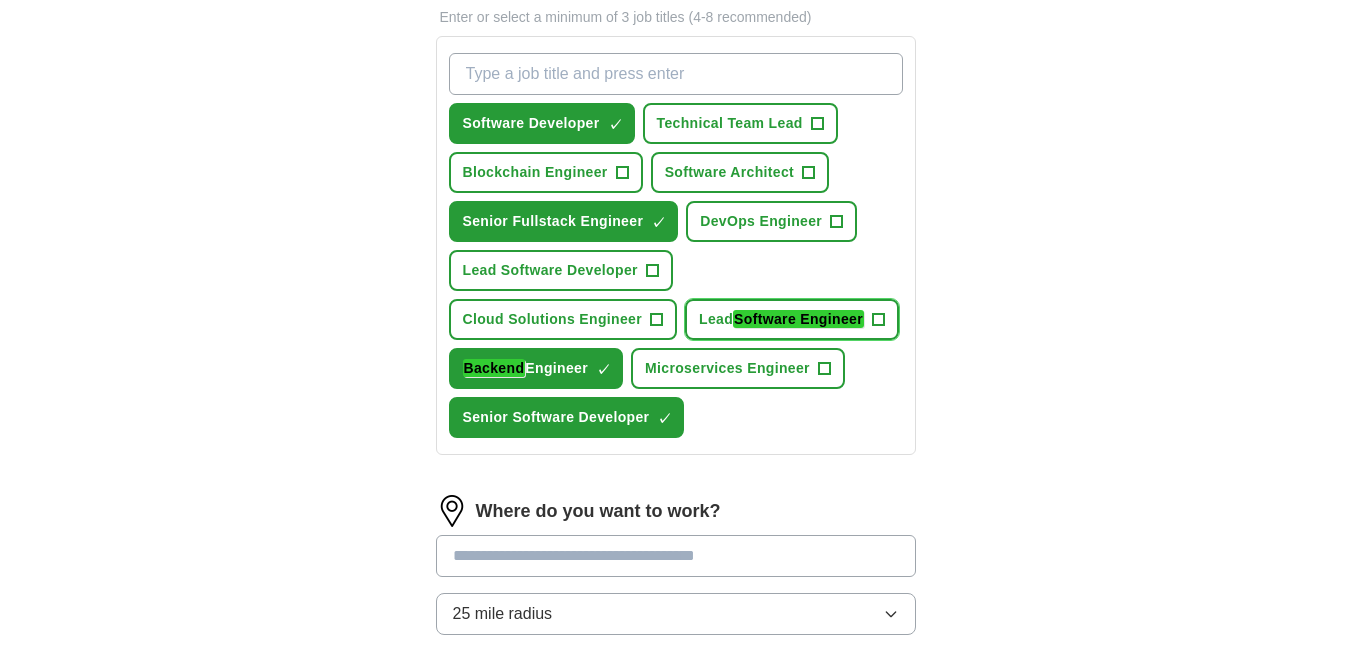 click on "Software Engineer" at bounding box center (798, 319) 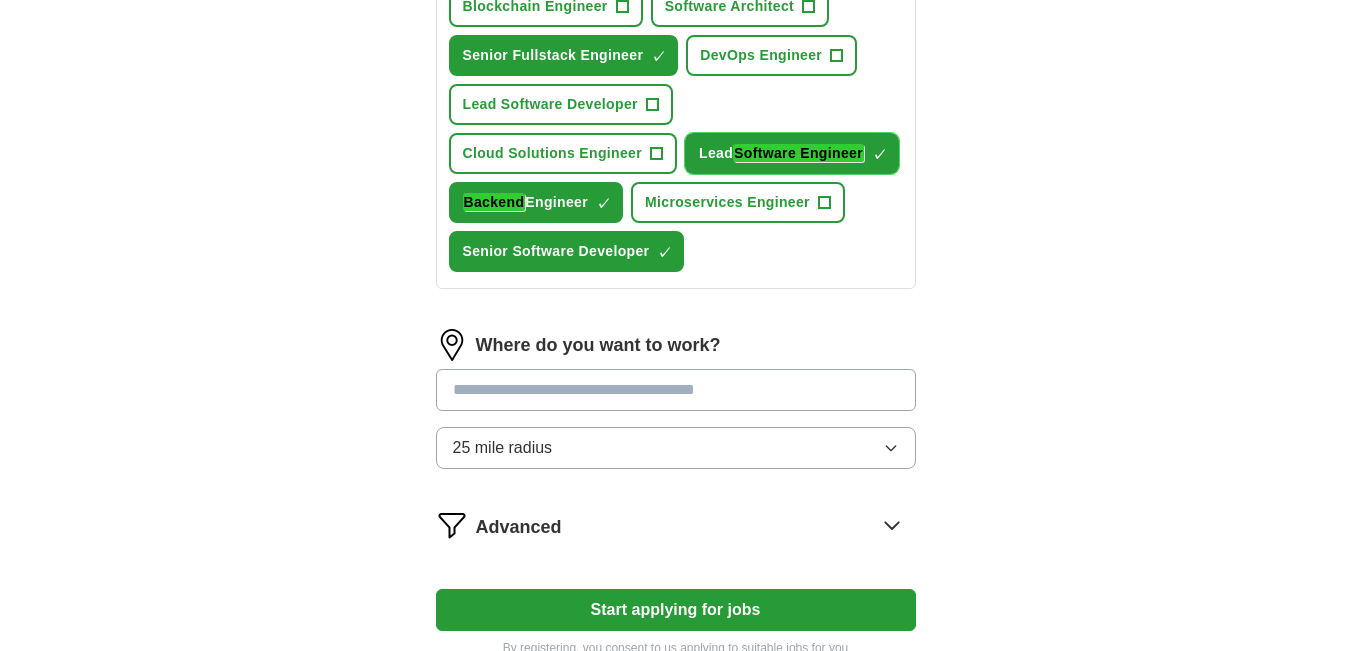 scroll, scrollTop: 900, scrollLeft: 0, axis: vertical 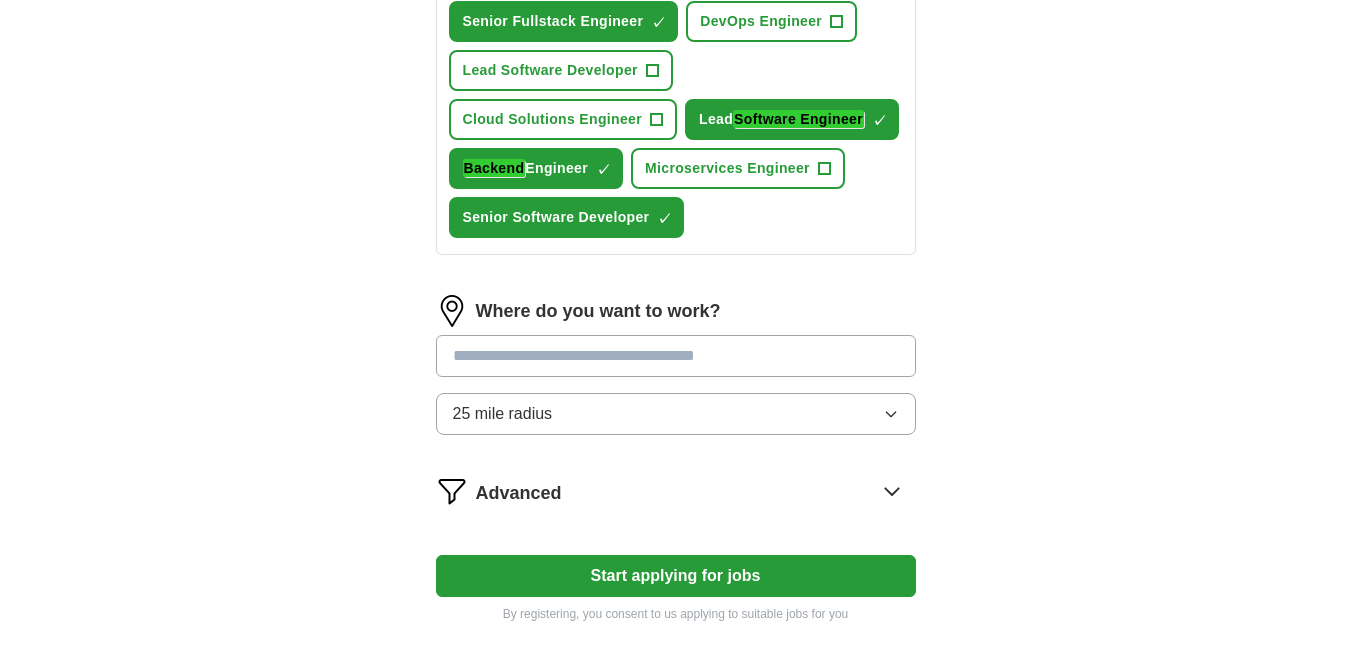 click at bounding box center [676, 356] 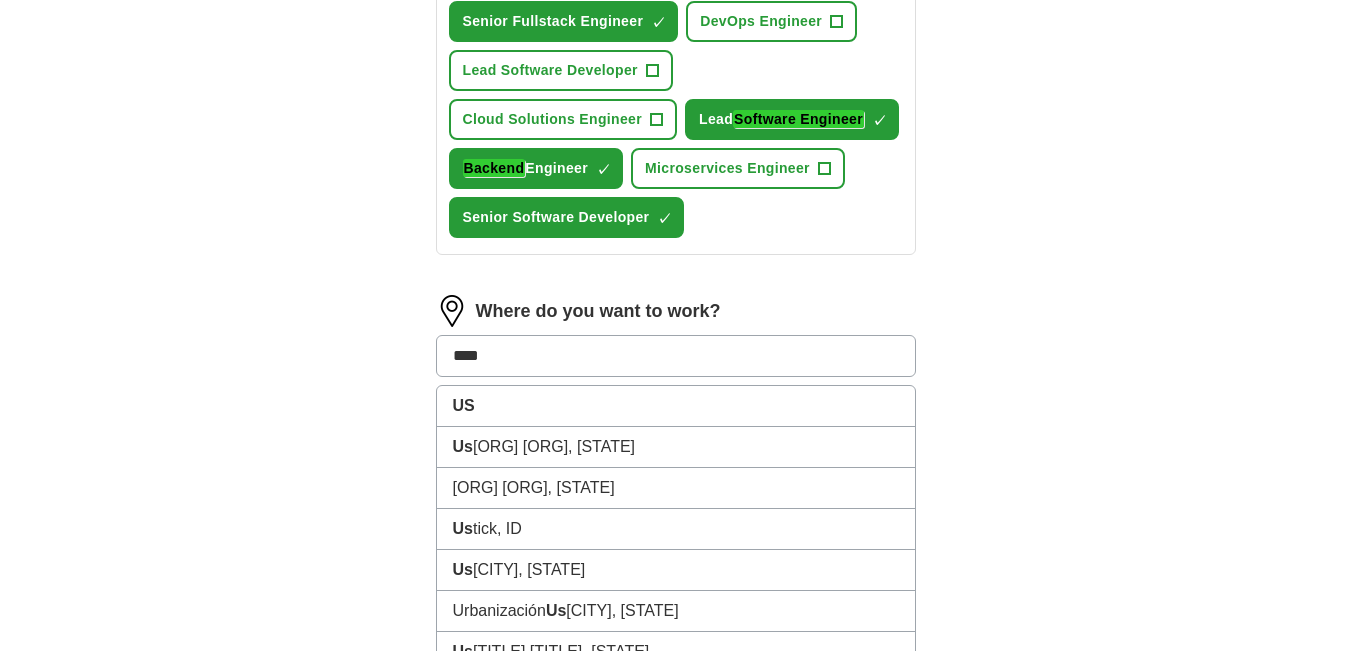 type on "*****" 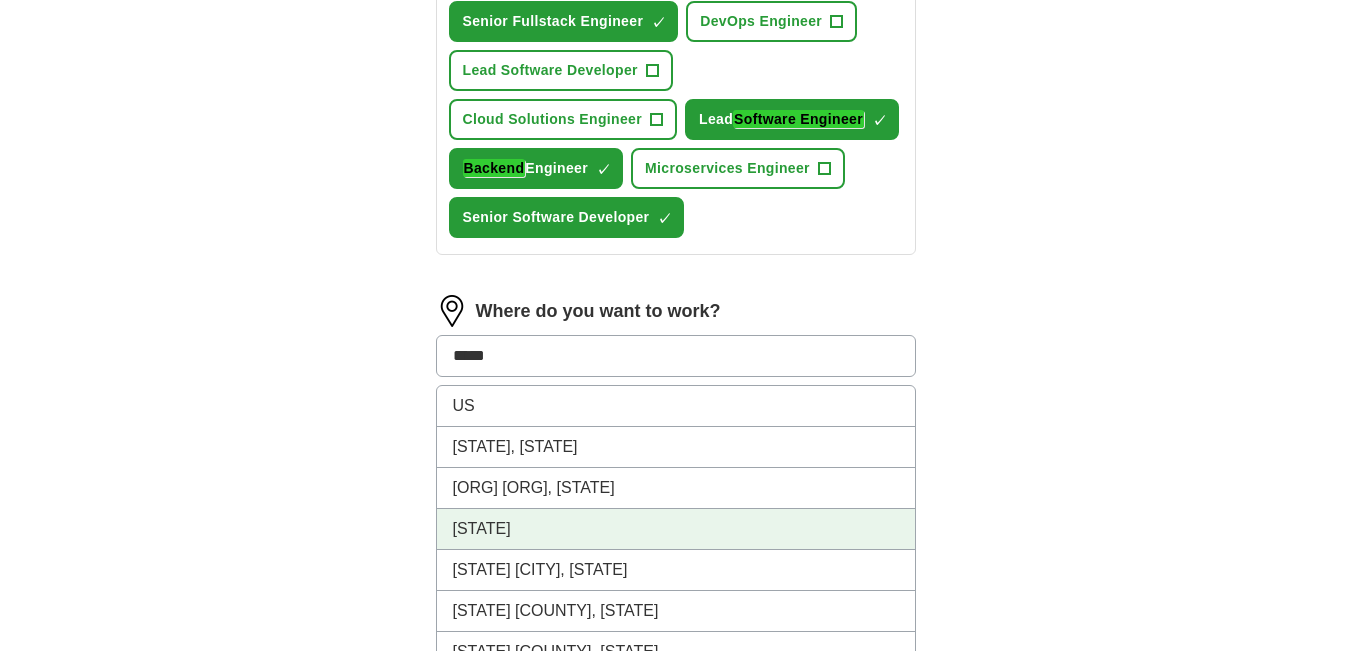 click on "[STATE]" at bounding box center (676, 529) 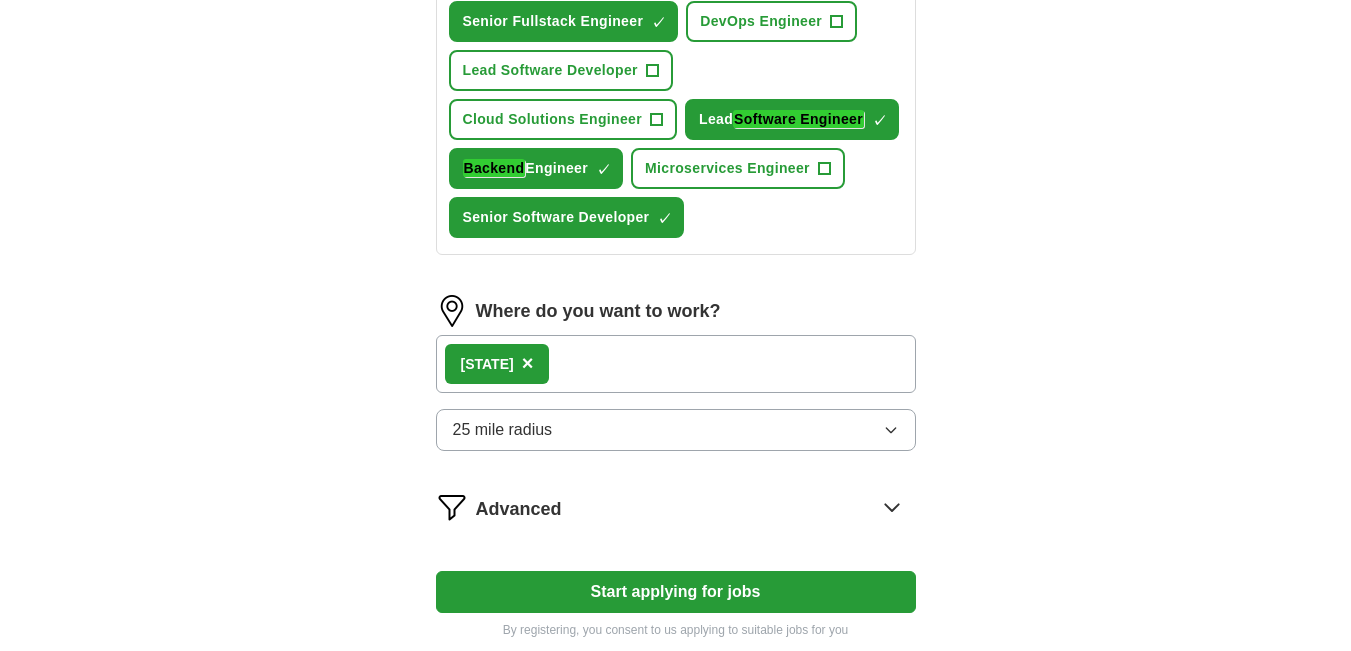 scroll, scrollTop: 1000, scrollLeft: 0, axis: vertical 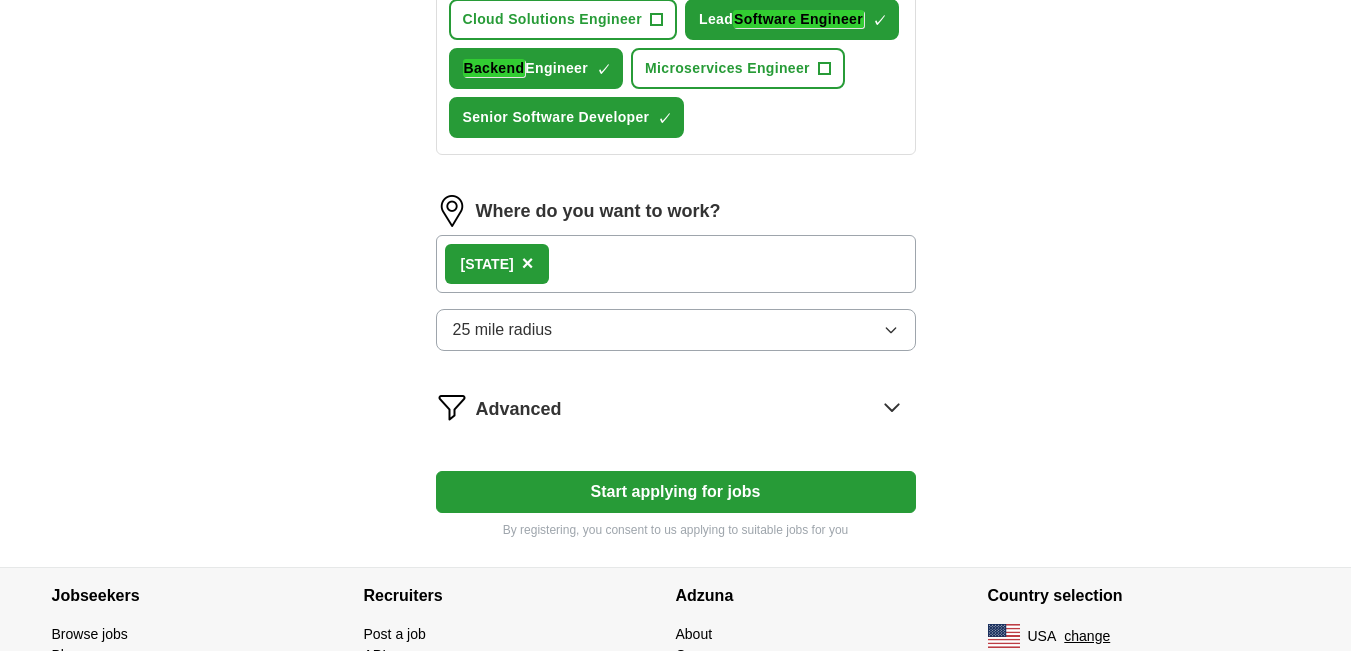 click on "Start applying for jobs" at bounding box center (676, 492) 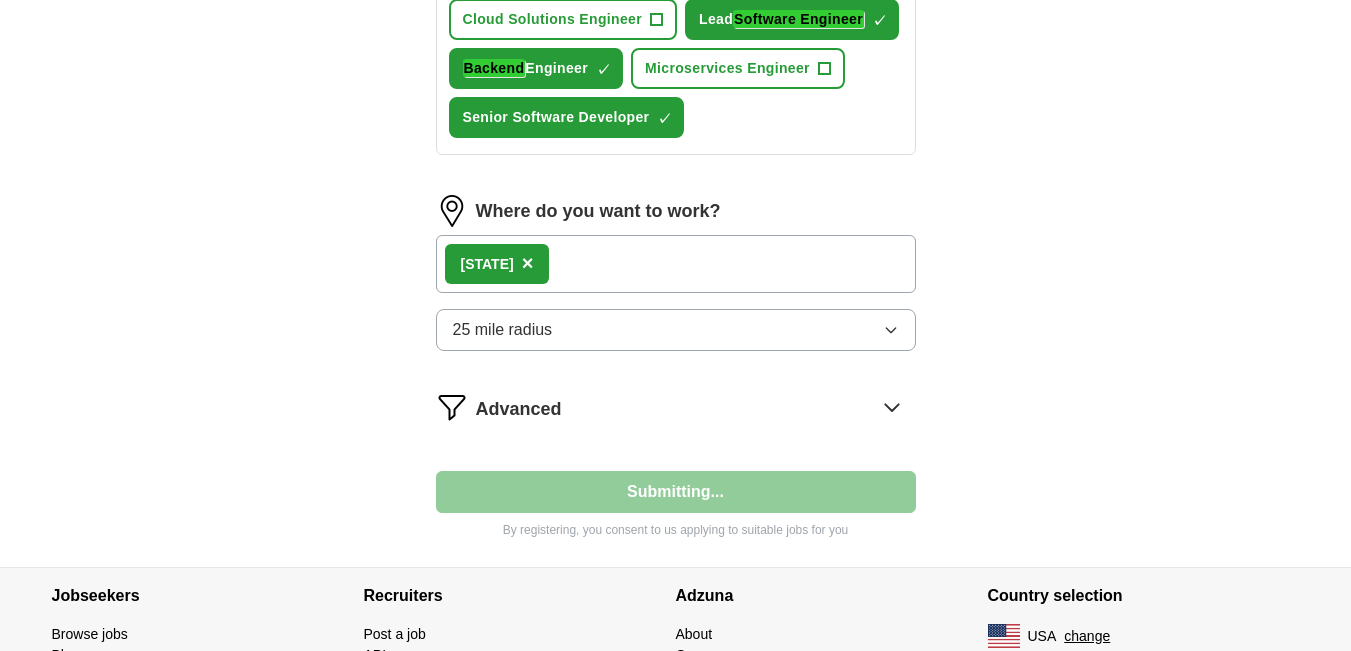 select on "**" 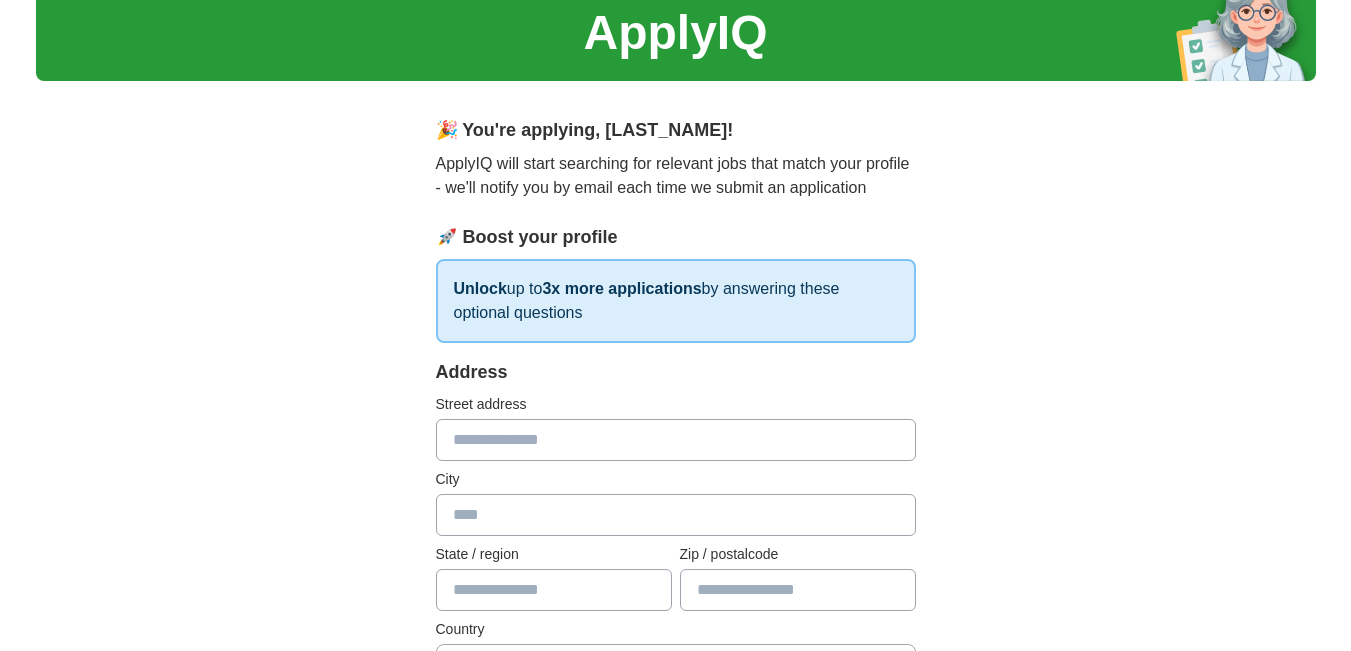 scroll, scrollTop: 300, scrollLeft: 0, axis: vertical 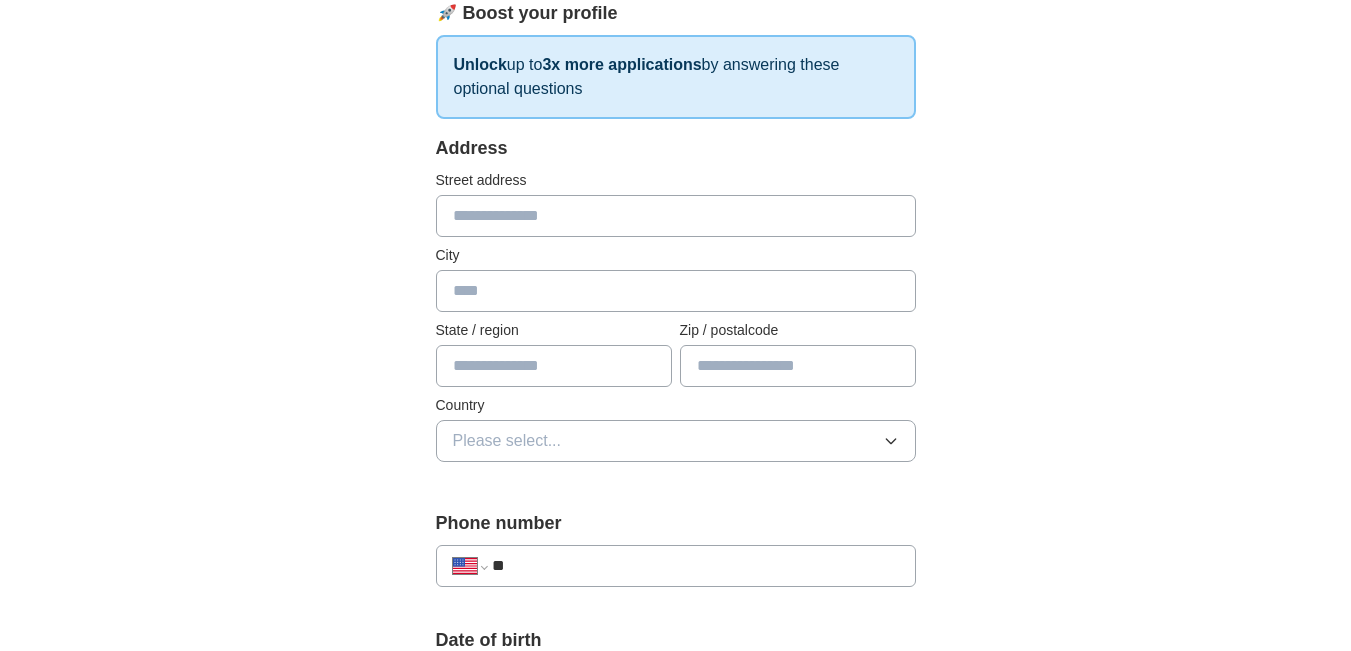 click at bounding box center (676, 216) 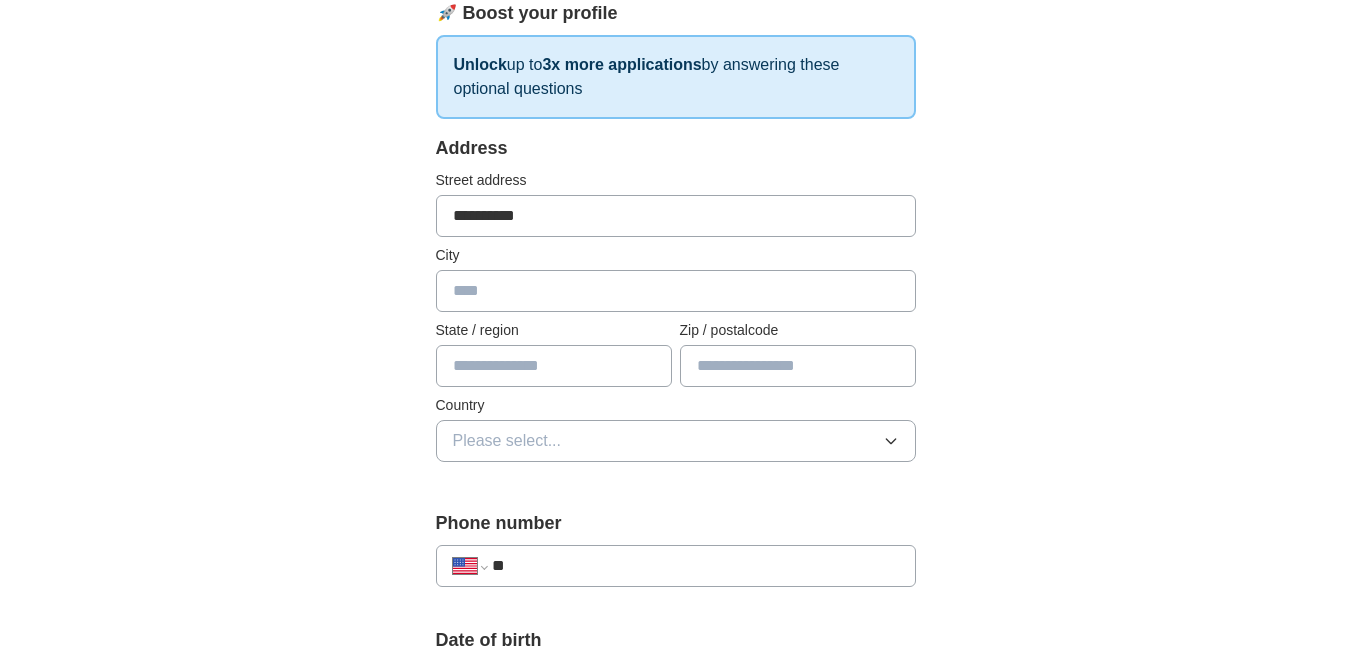 type on "**********" 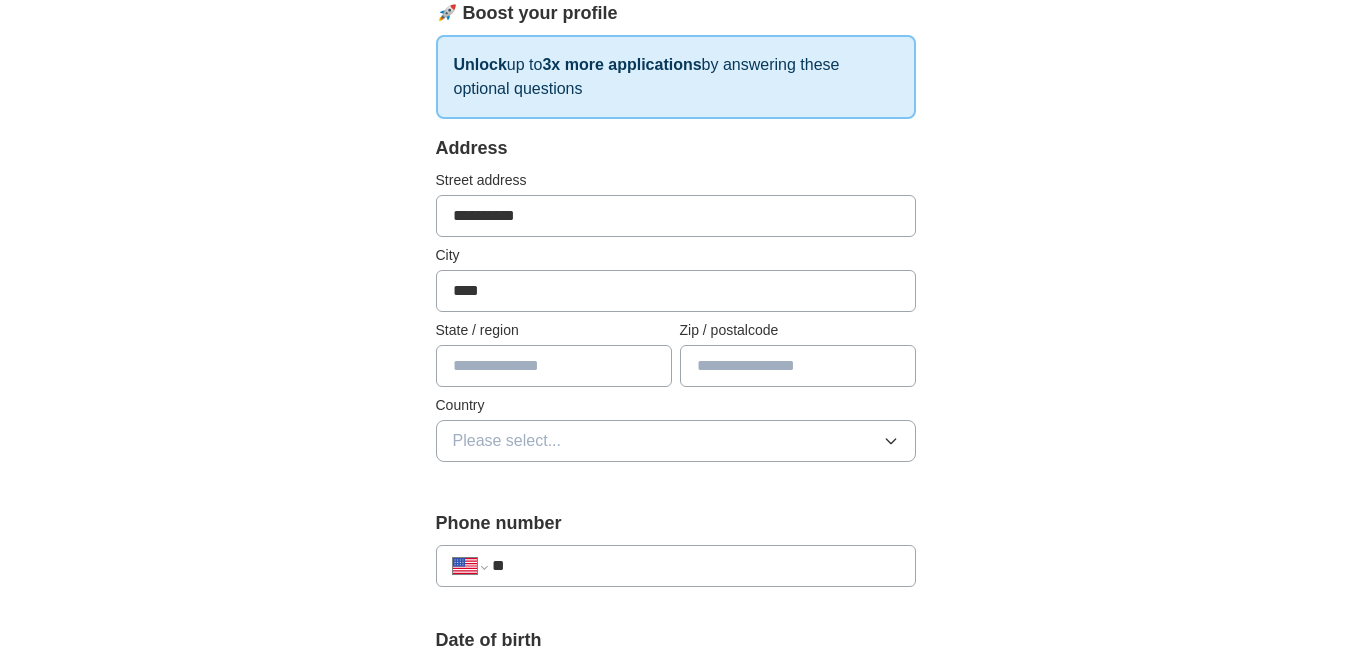 type on "****" 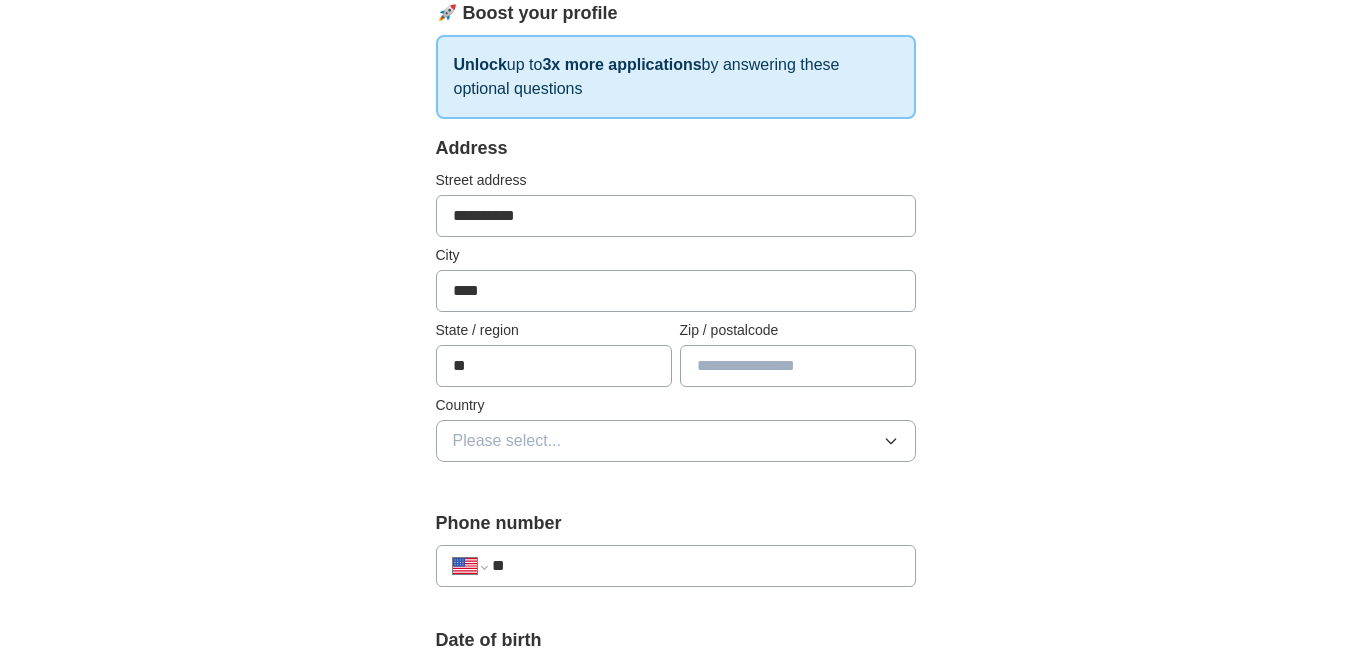 type on "**" 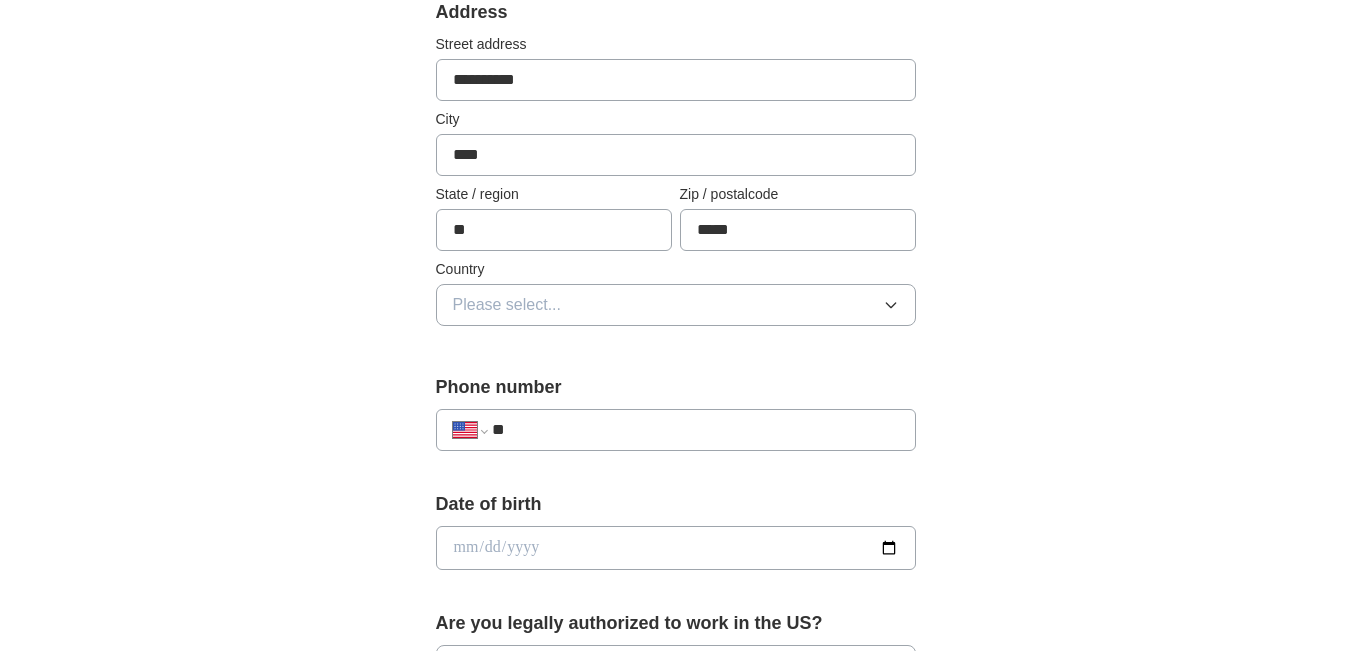 scroll, scrollTop: 500, scrollLeft: 0, axis: vertical 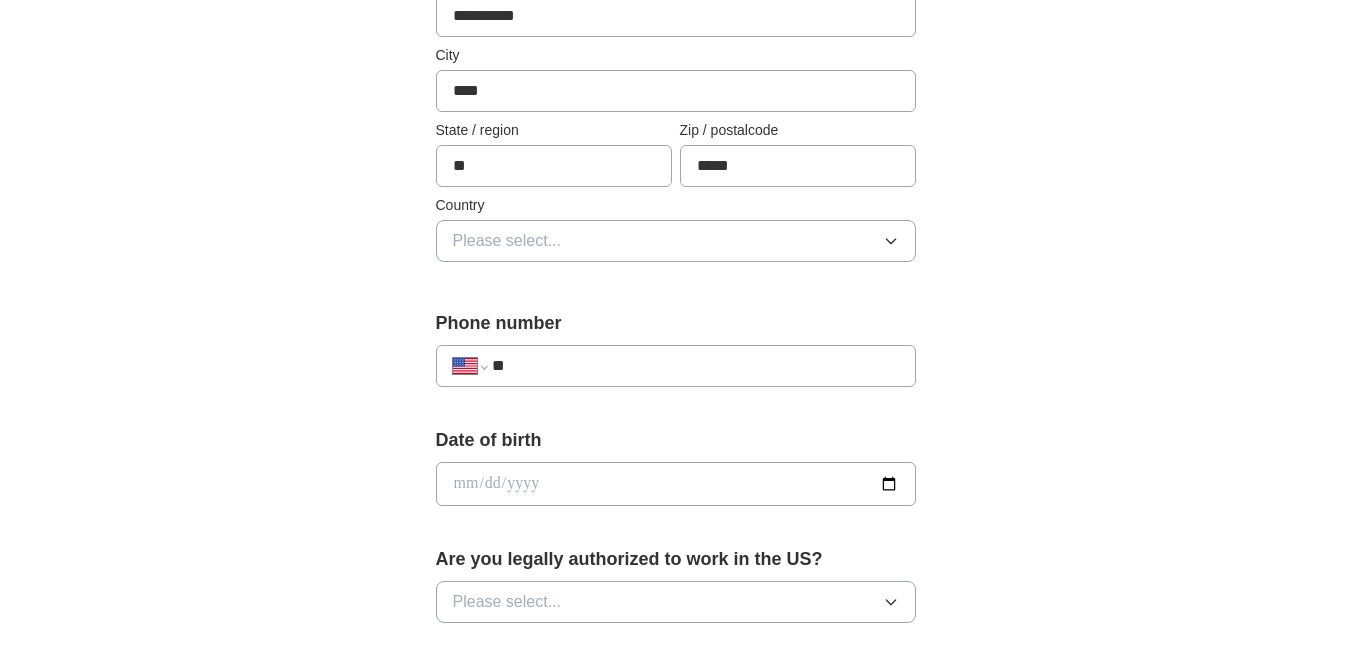 type on "*****" 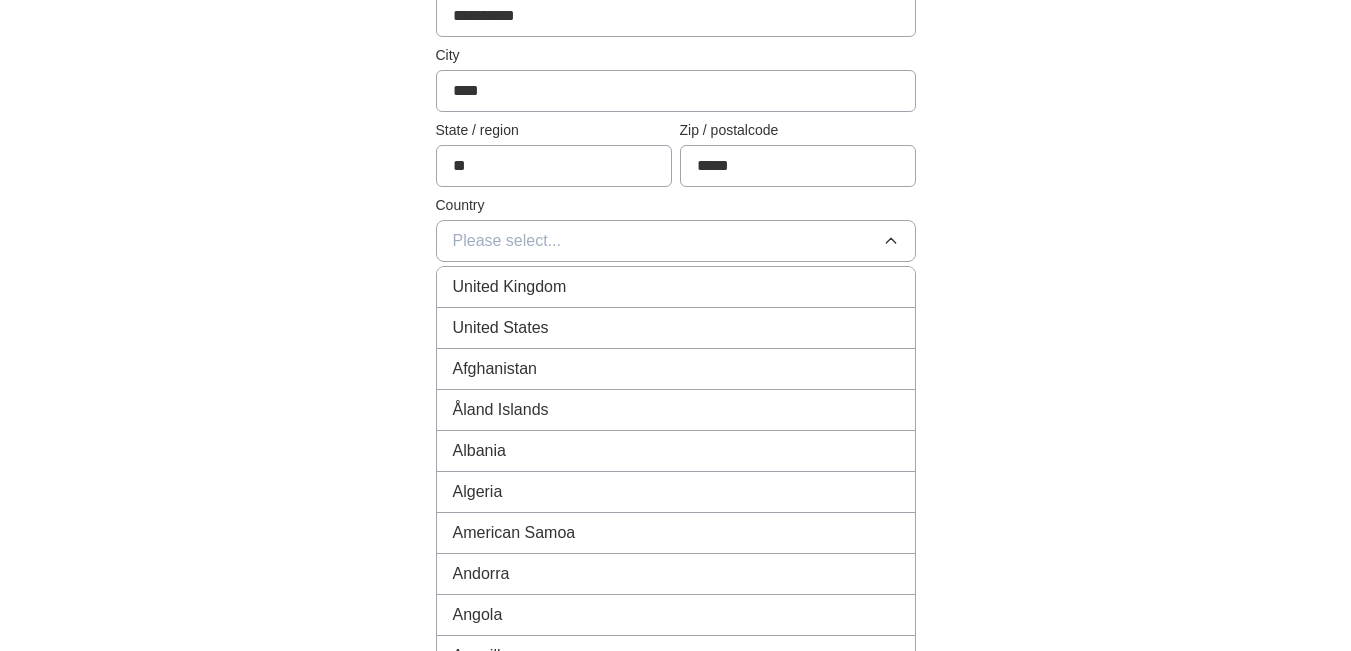 click on "United States" at bounding box center [501, 328] 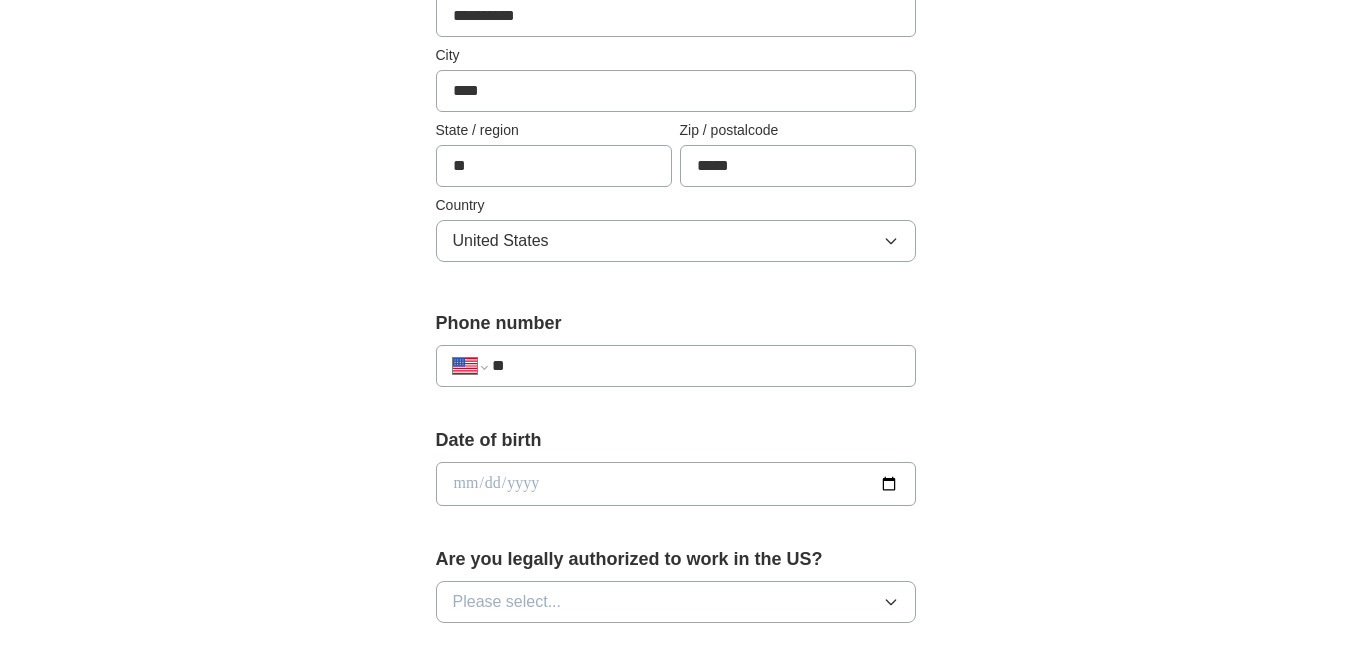 click on "**" at bounding box center [695, 366] 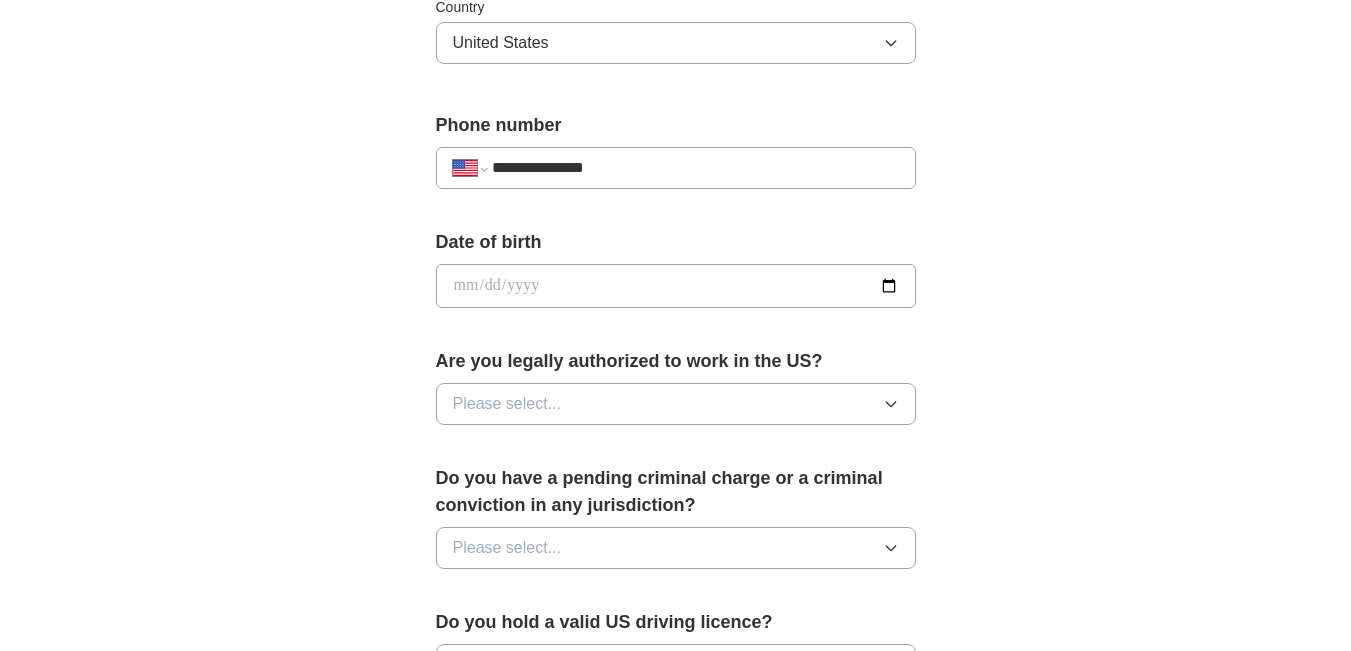 scroll, scrollTop: 700, scrollLeft: 0, axis: vertical 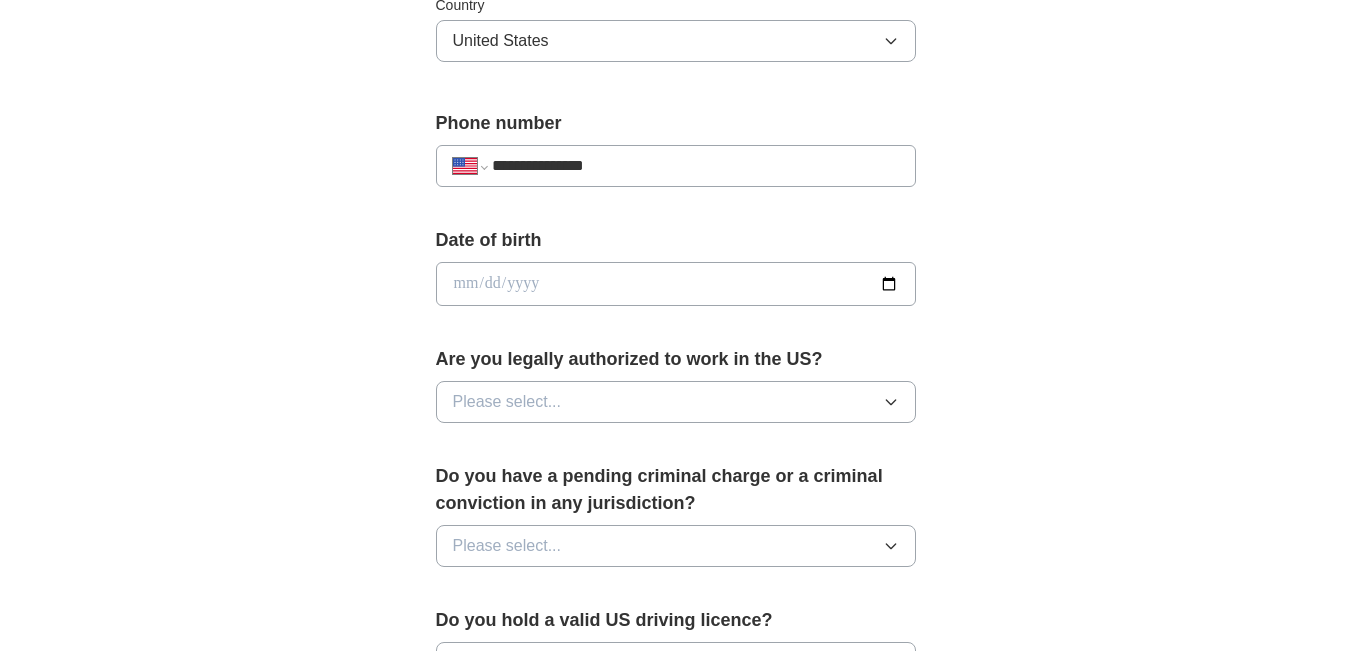 type on "**********" 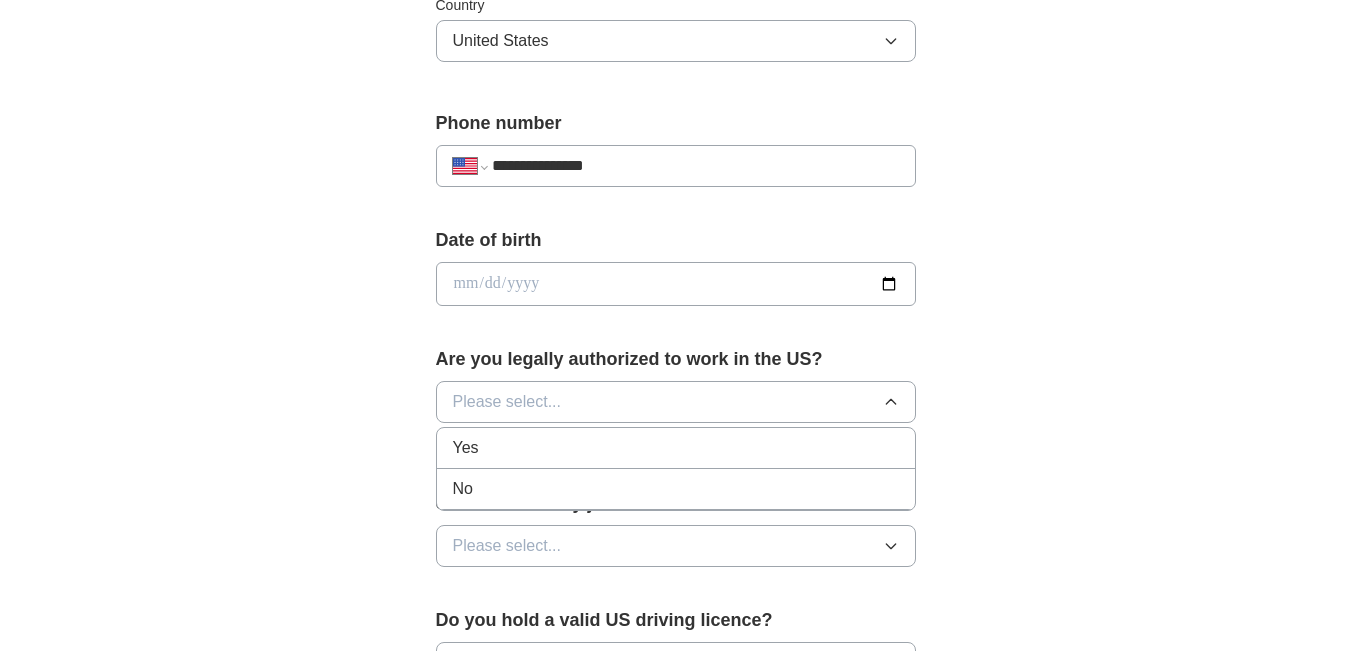 click on "Yes" at bounding box center (676, 448) 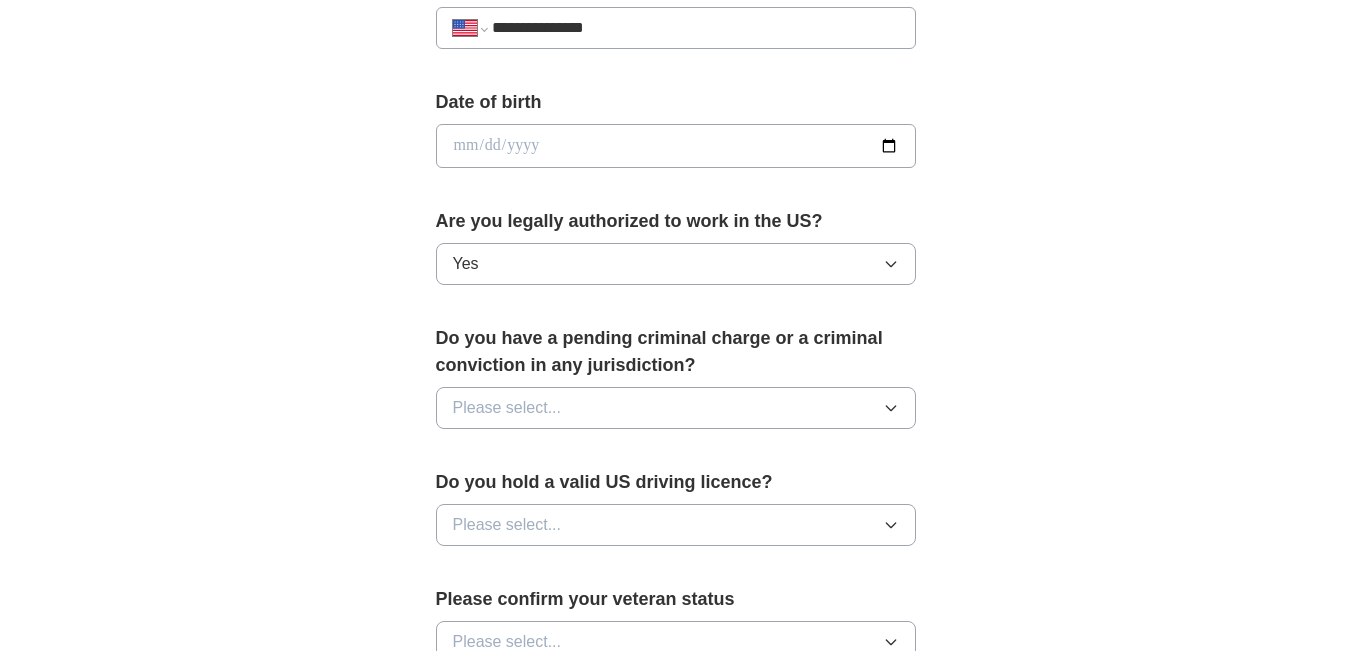 scroll, scrollTop: 900, scrollLeft: 0, axis: vertical 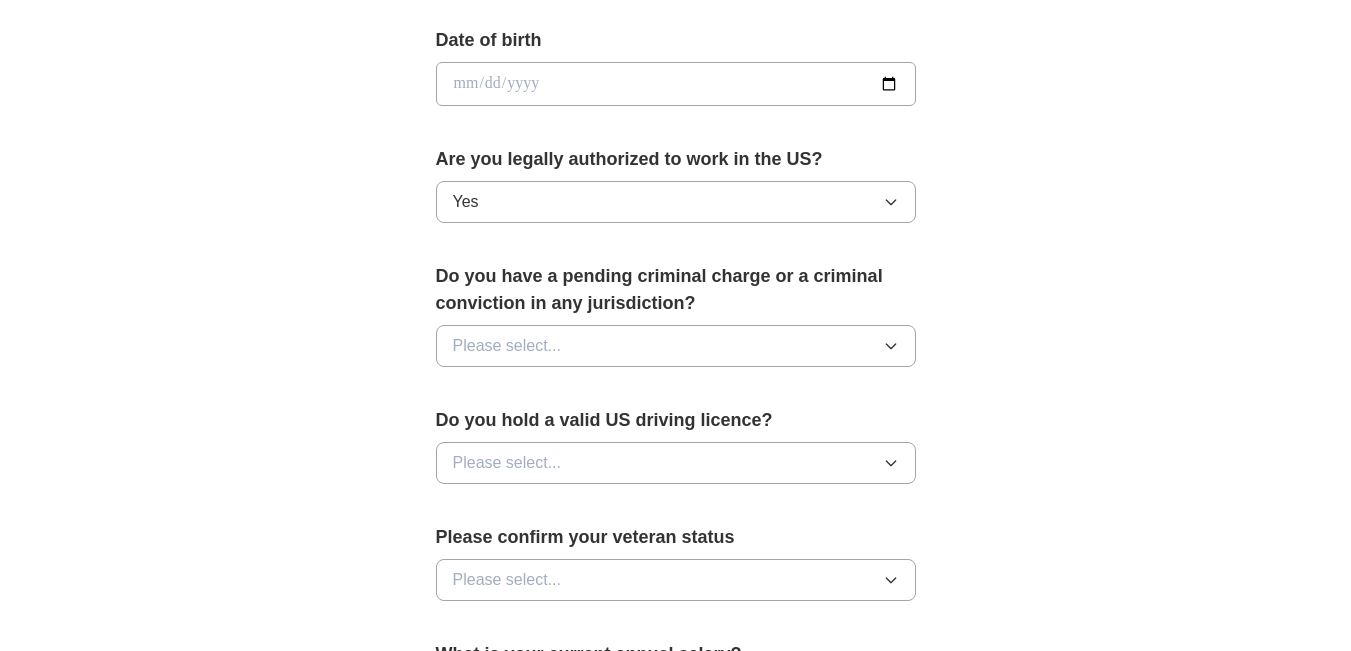 click on "Please select..." at bounding box center [676, 346] 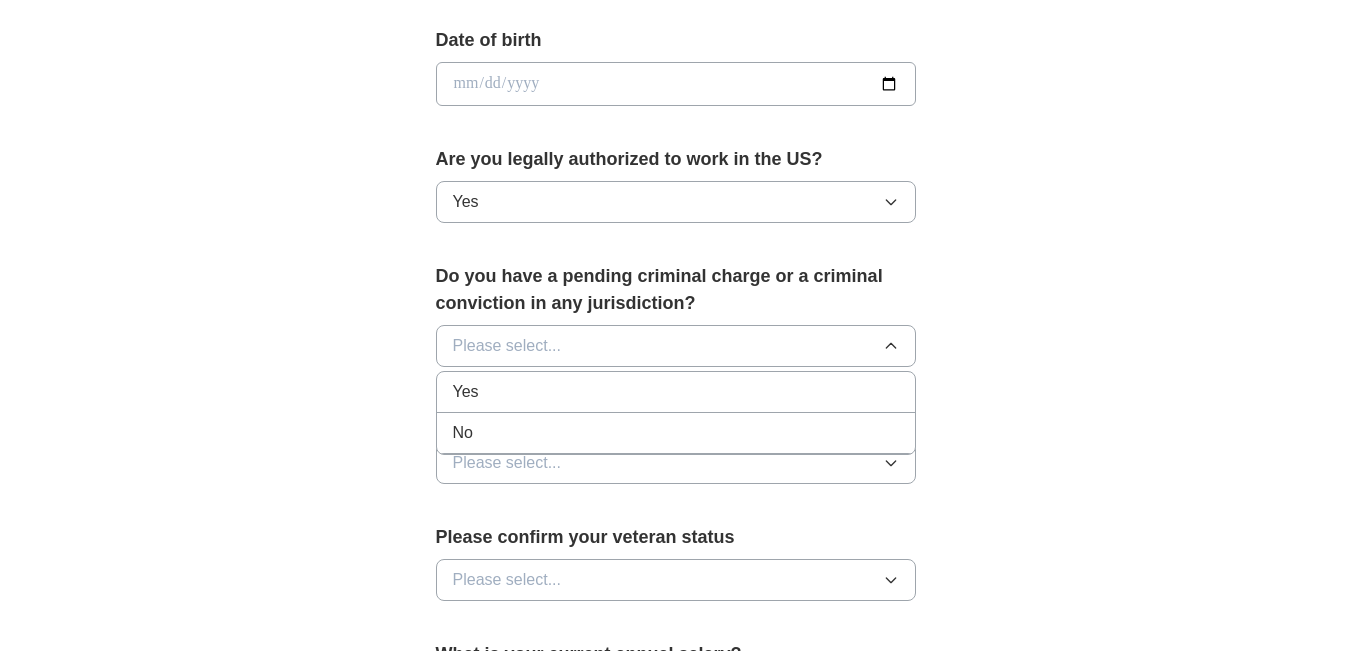 click on "No" at bounding box center [676, 433] 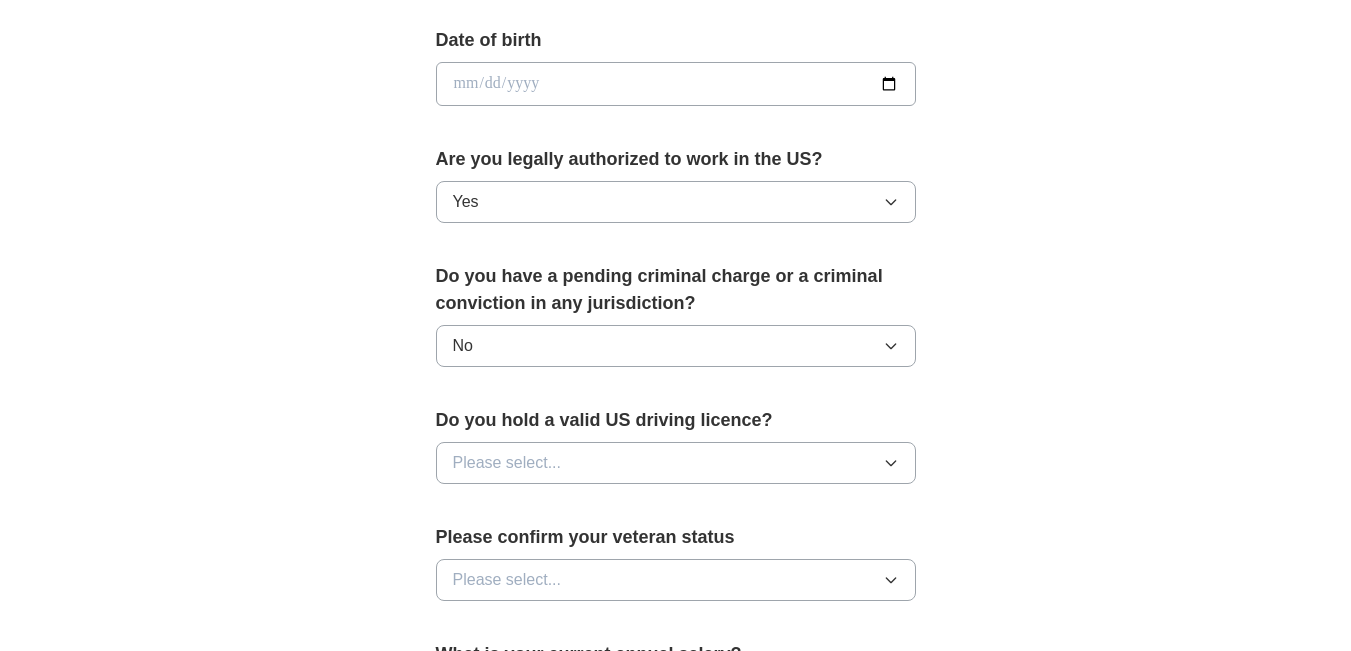 click on "Please select..." at bounding box center (676, 463) 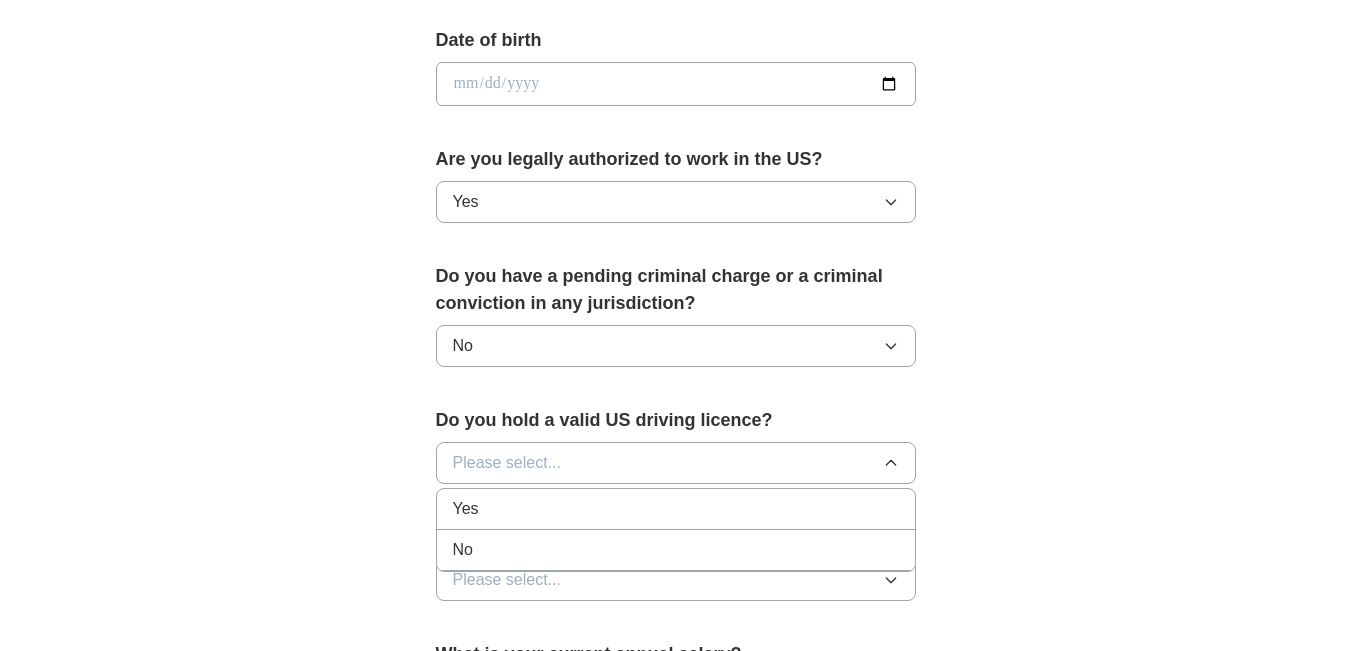 click on "No" at bounding box center [676, 550] 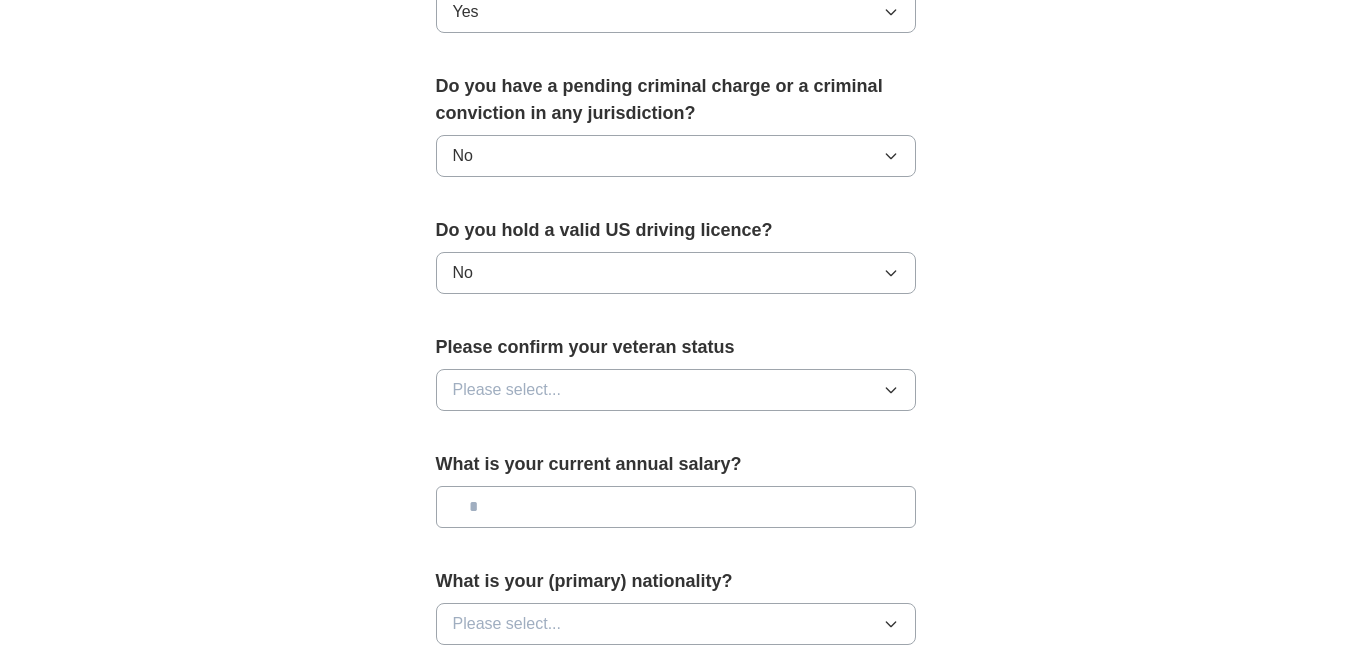 scroll, scrollTop: 1100, scrollLeft: 0, axis: vertical 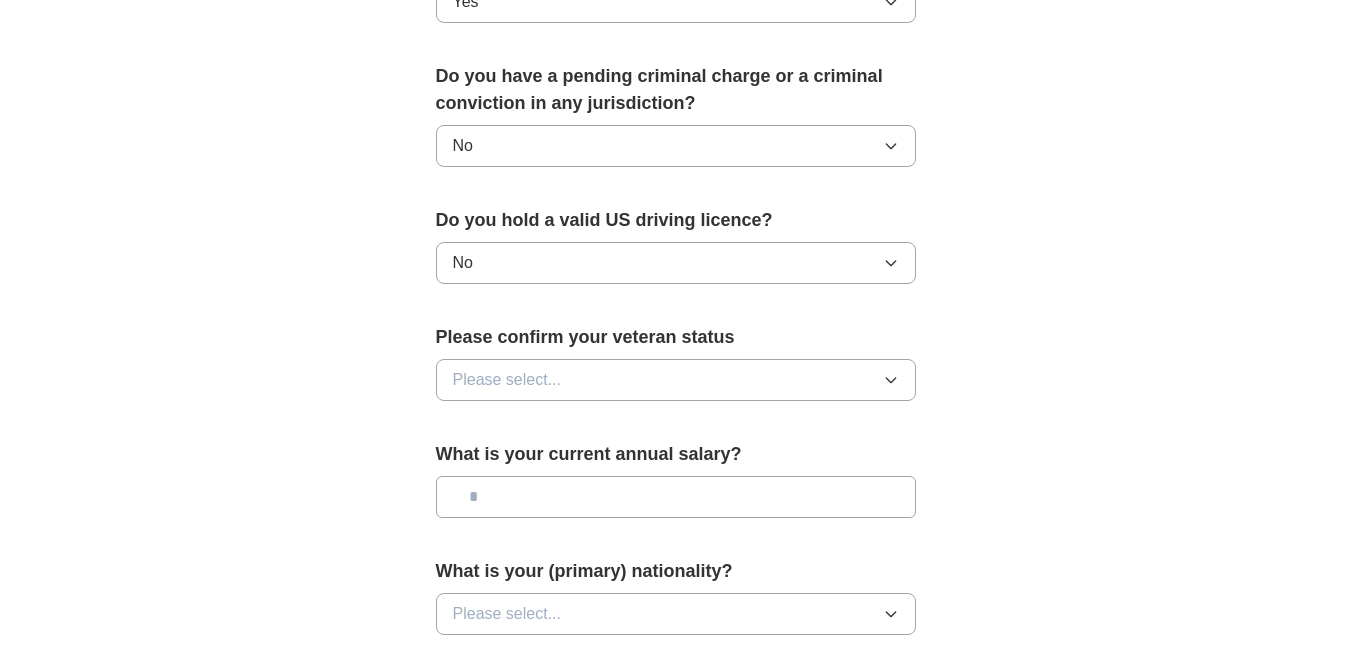 click on "Please select..." at bounding box center (676, 380) 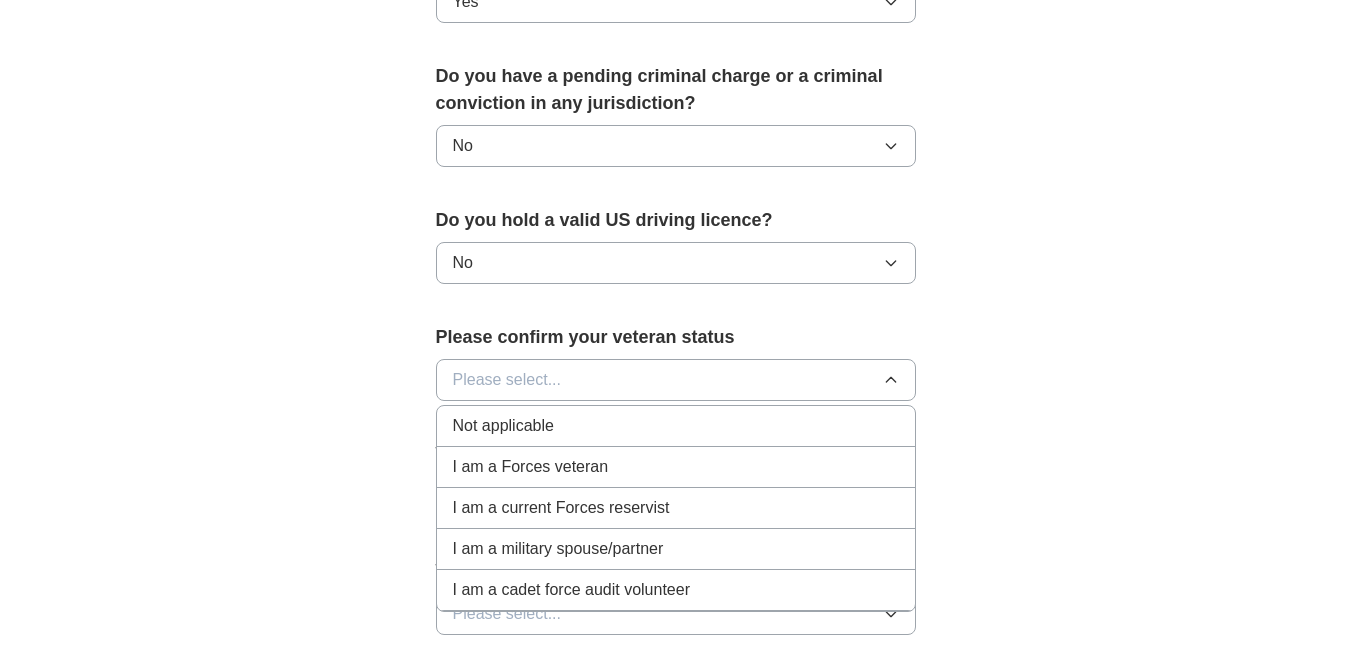 click on "Not applicable" at bounding box center (676, 426) 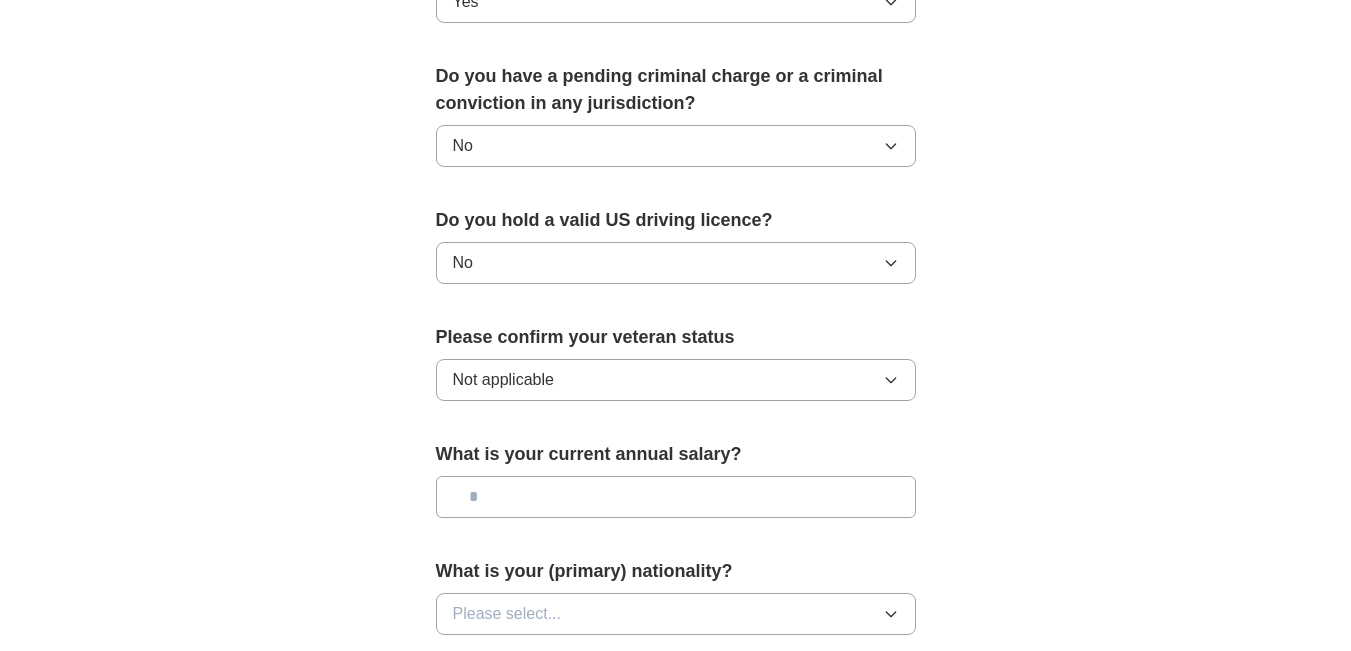 click at bounding box center (676, 497) 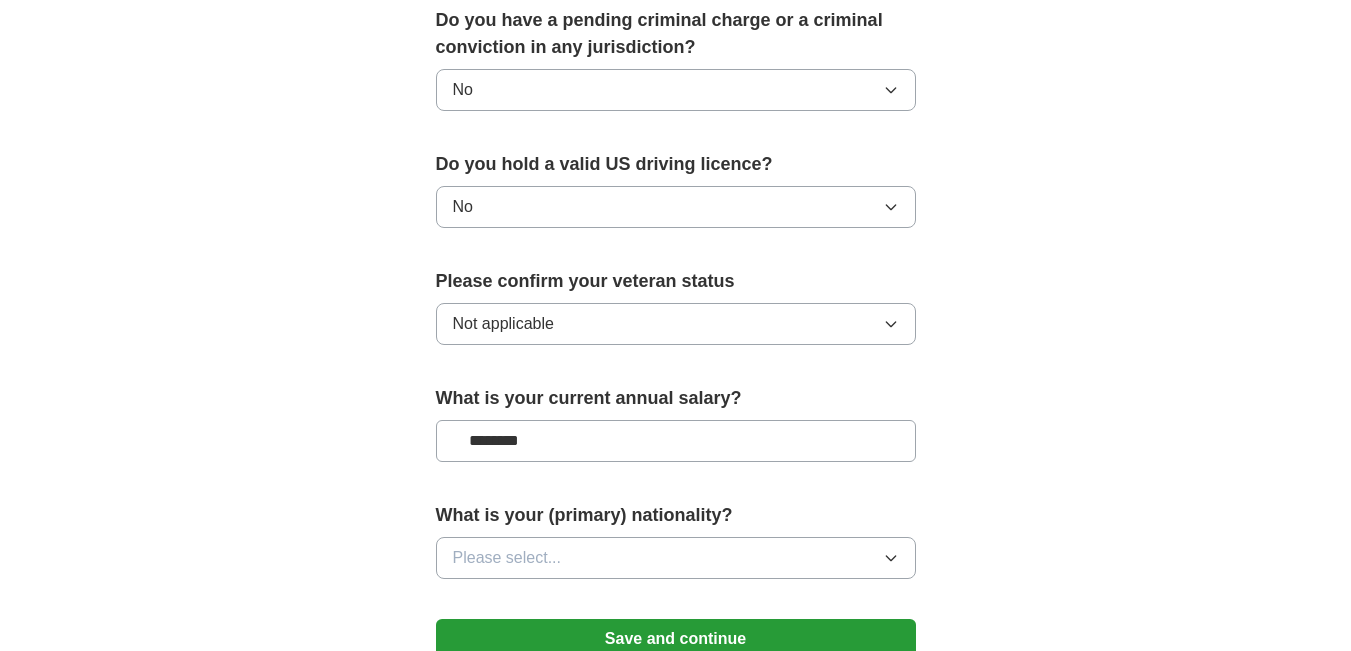 scroll, scrollTop: 1200, scrollLeft: 0, axis: vertical 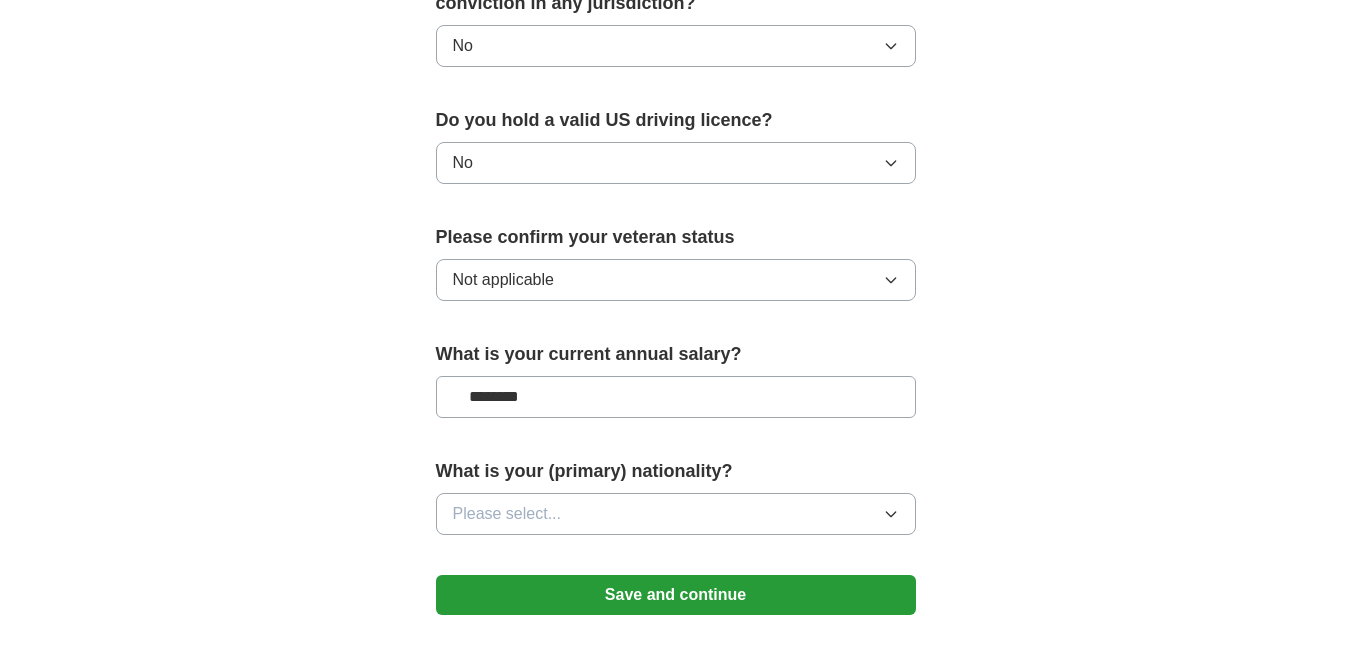 type on "********" 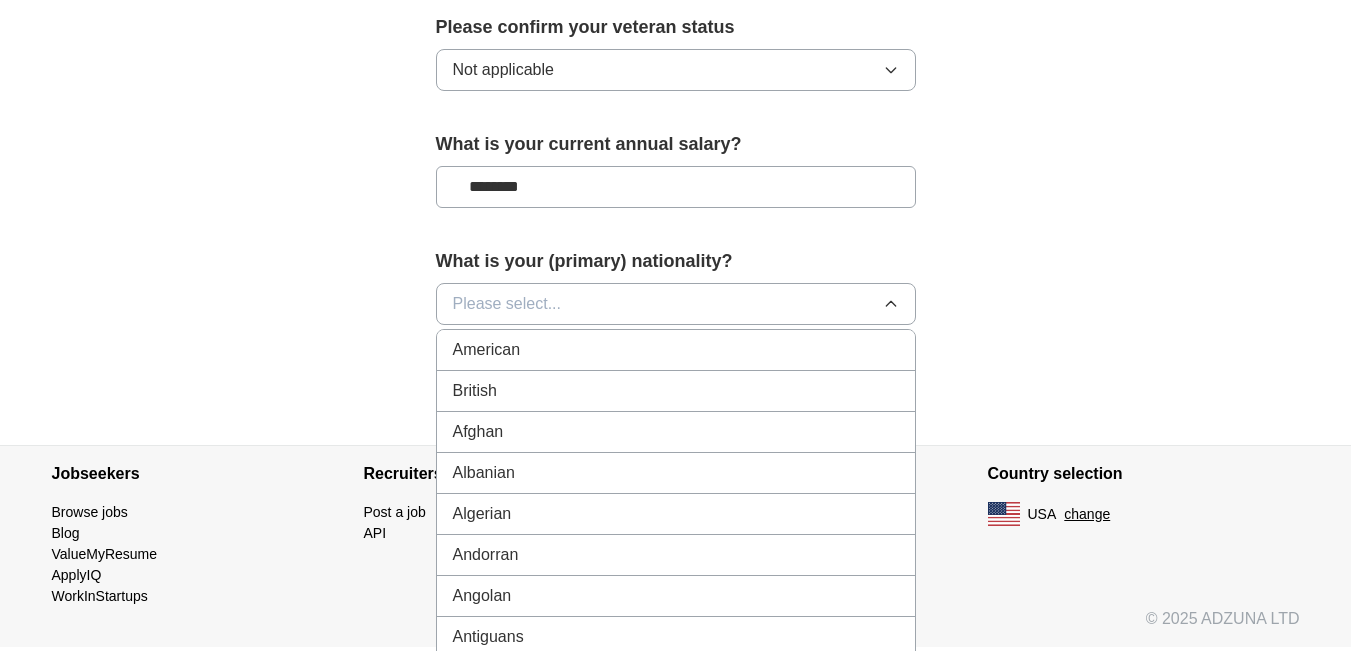 scroll, scrollTop: 1488, scrollLeft: 0, axis: vertical 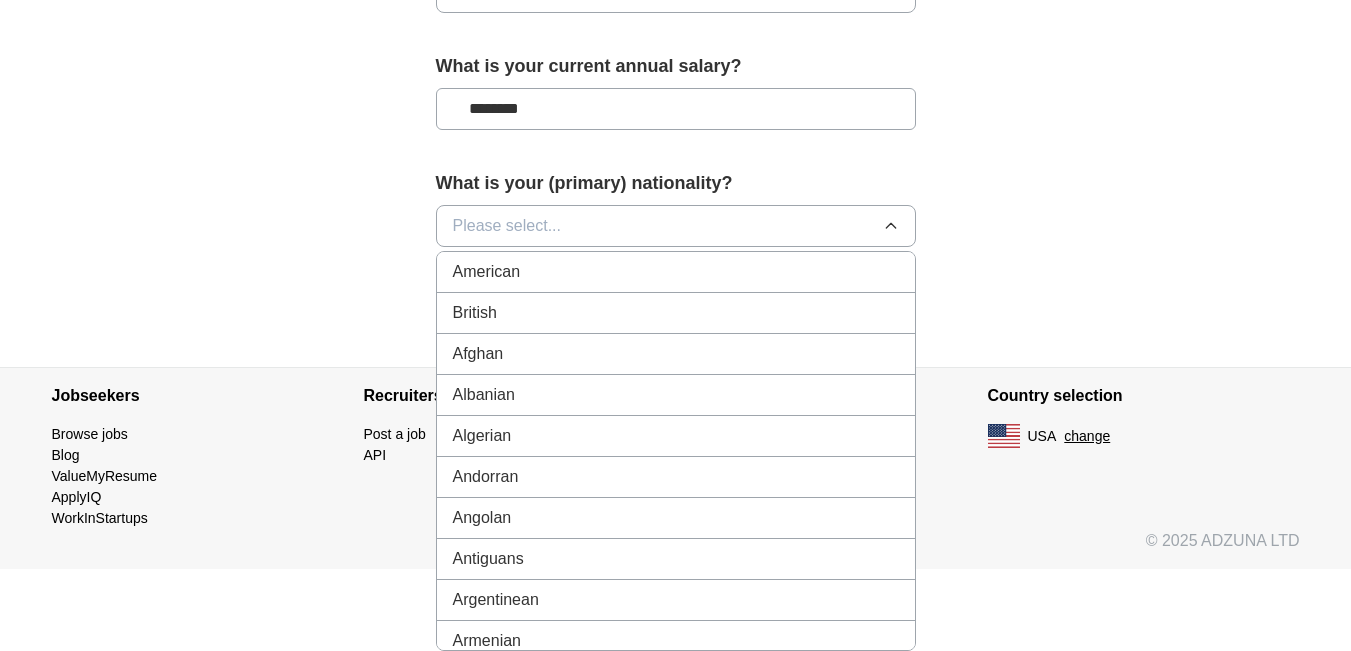 click on "American" at bounding box center (487, 272) 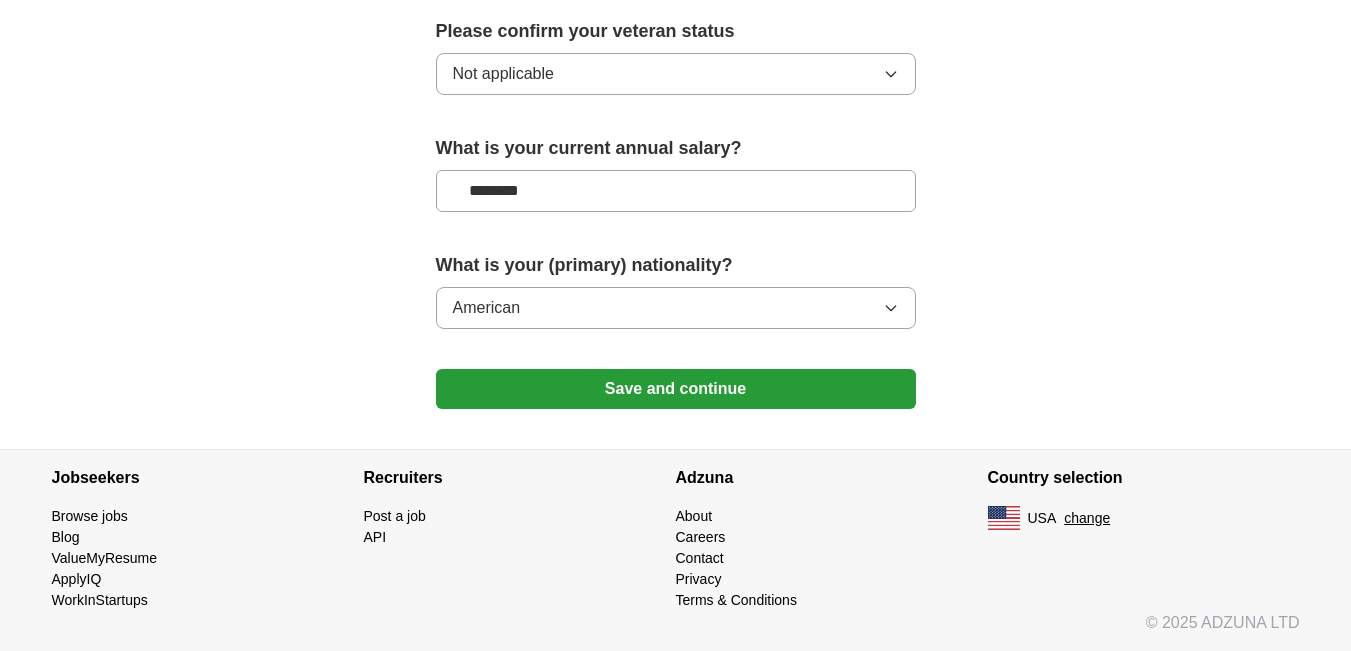 scroll, scrollTop: 1406, scrollLeft: 0, axis: vertical 